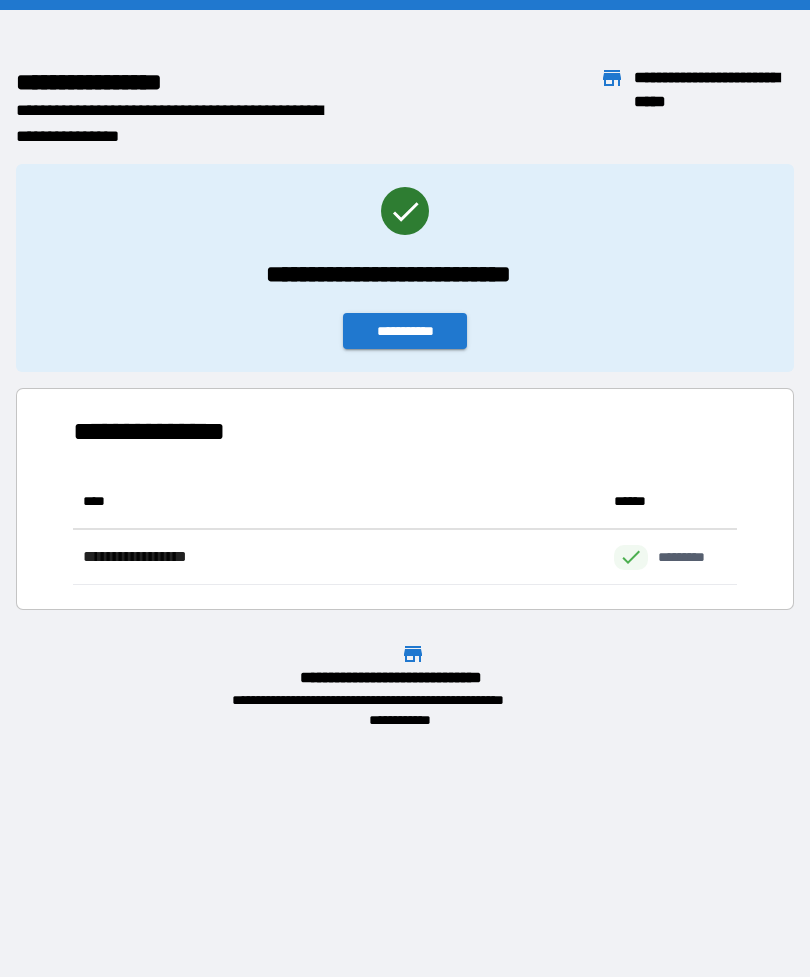 scroll, scrollTop: 0, scrollLeft: 0, axis: both 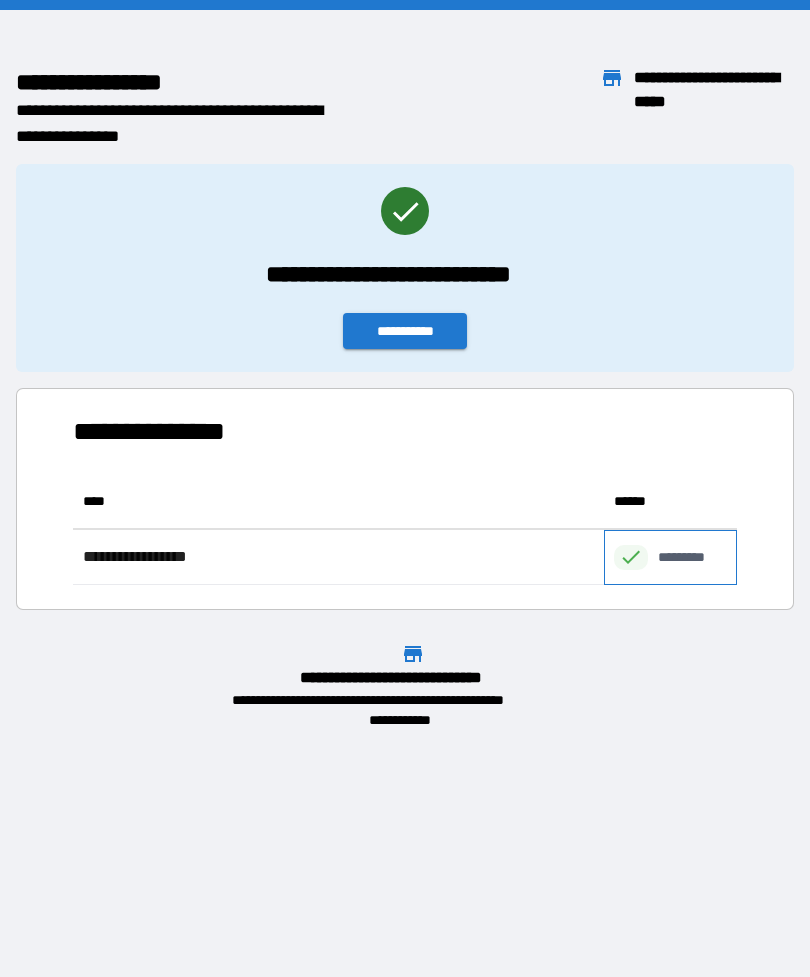 click on "*********" at bounding box center [692, 557] 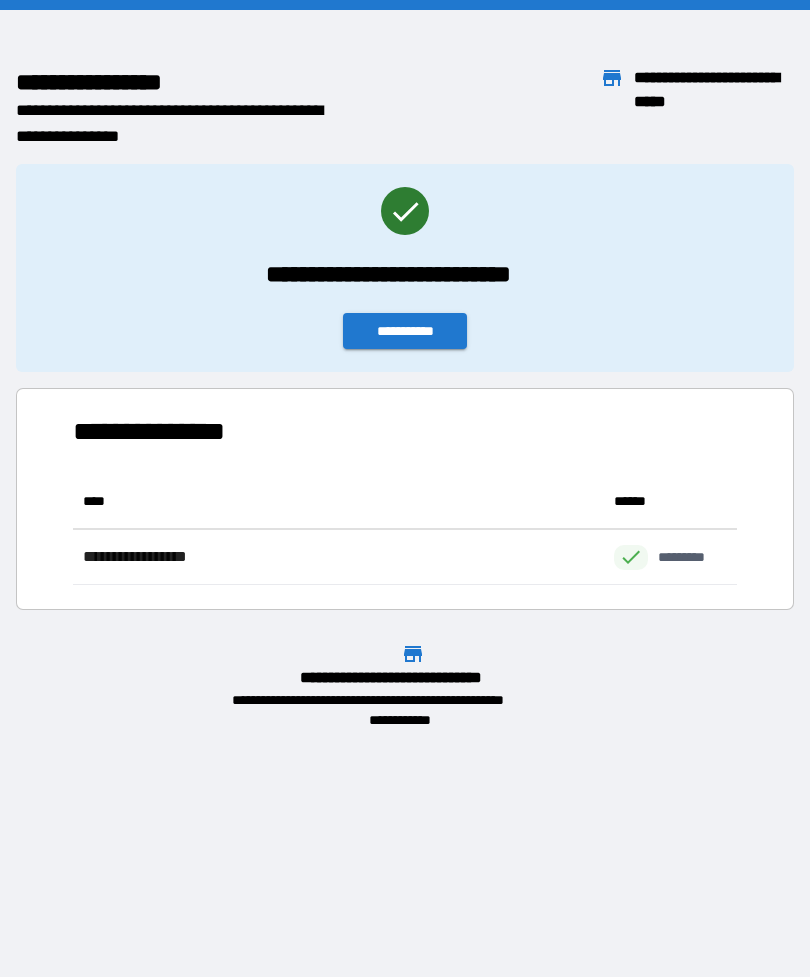click on "**********" at bounding box center [405, 331] 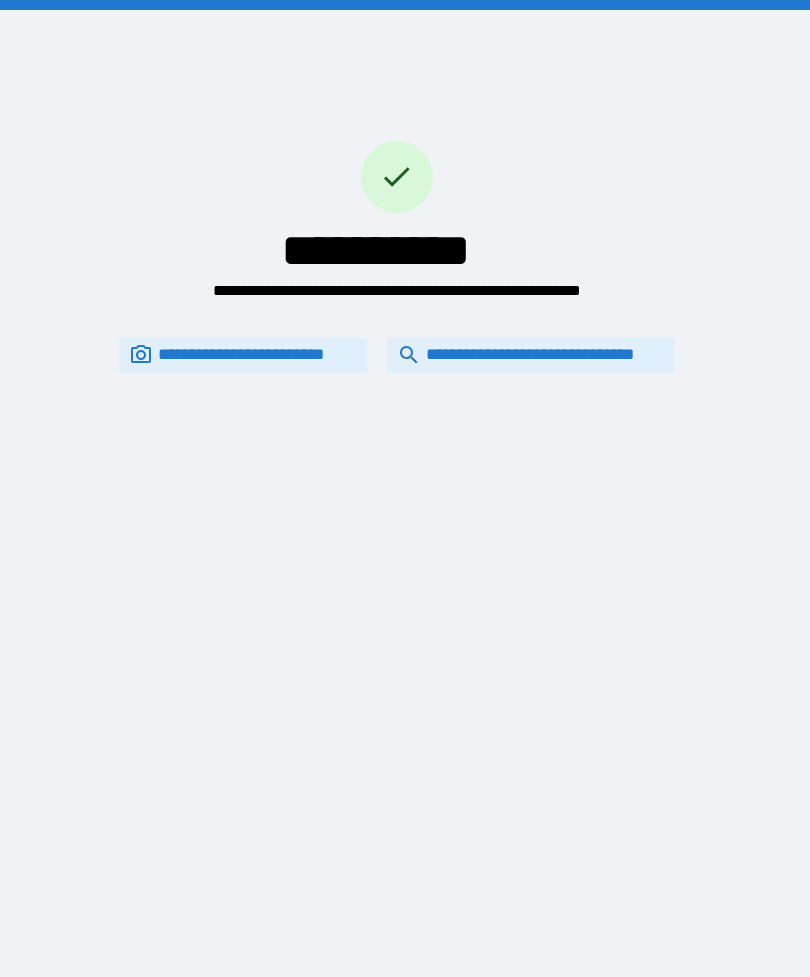 click on "**********" at bounding box center (531, 355) 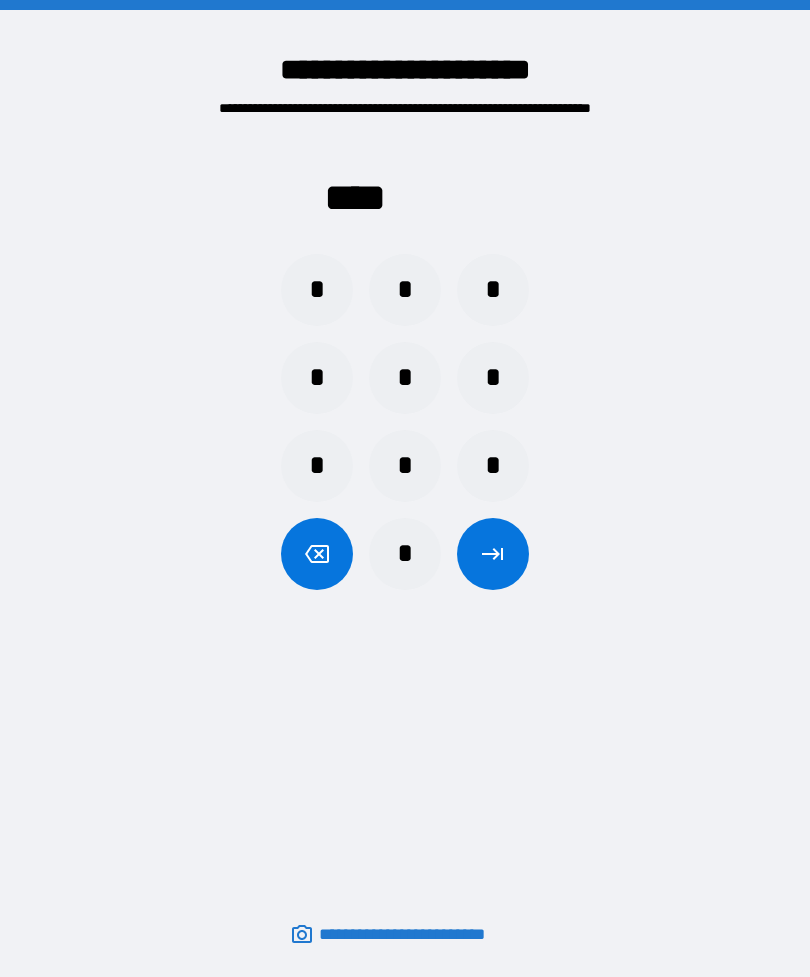 click on "*" at bounding box center [317, 290] 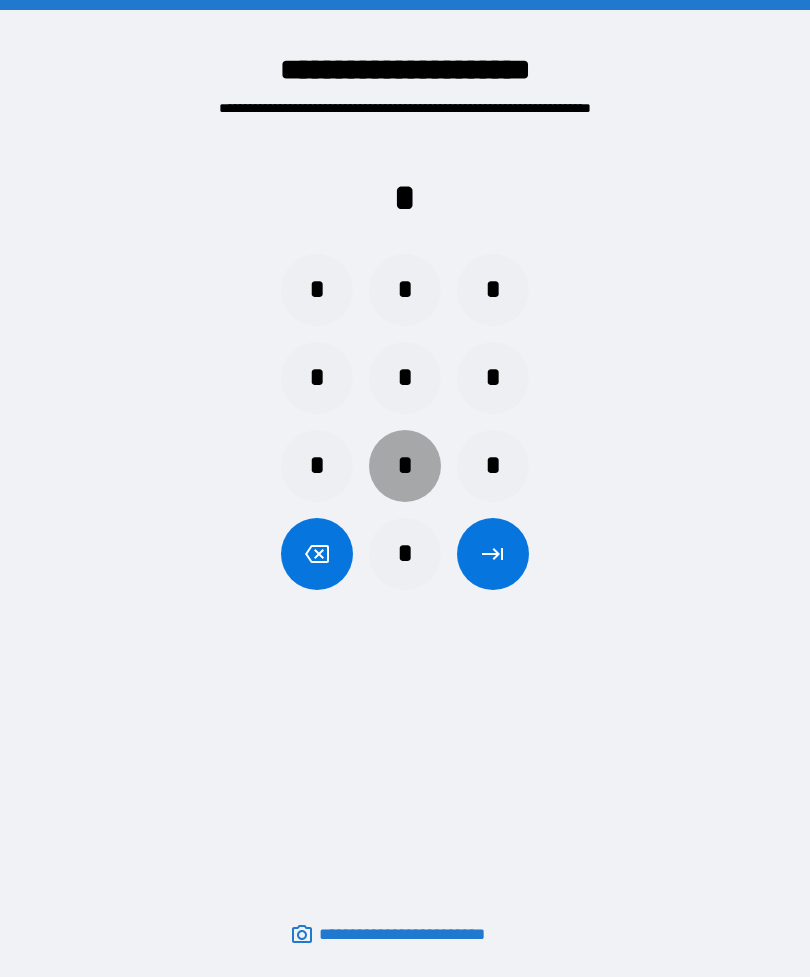 click on "*" at bounding box center (405, 466) 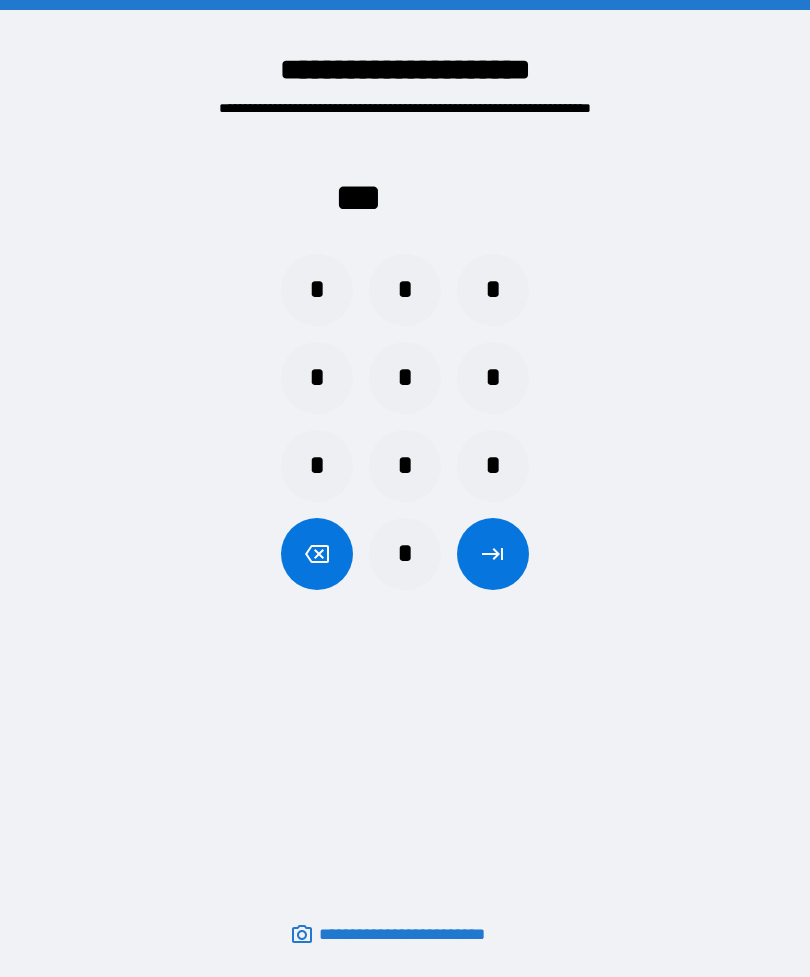 click on "*" at bounding box center [493, 466] 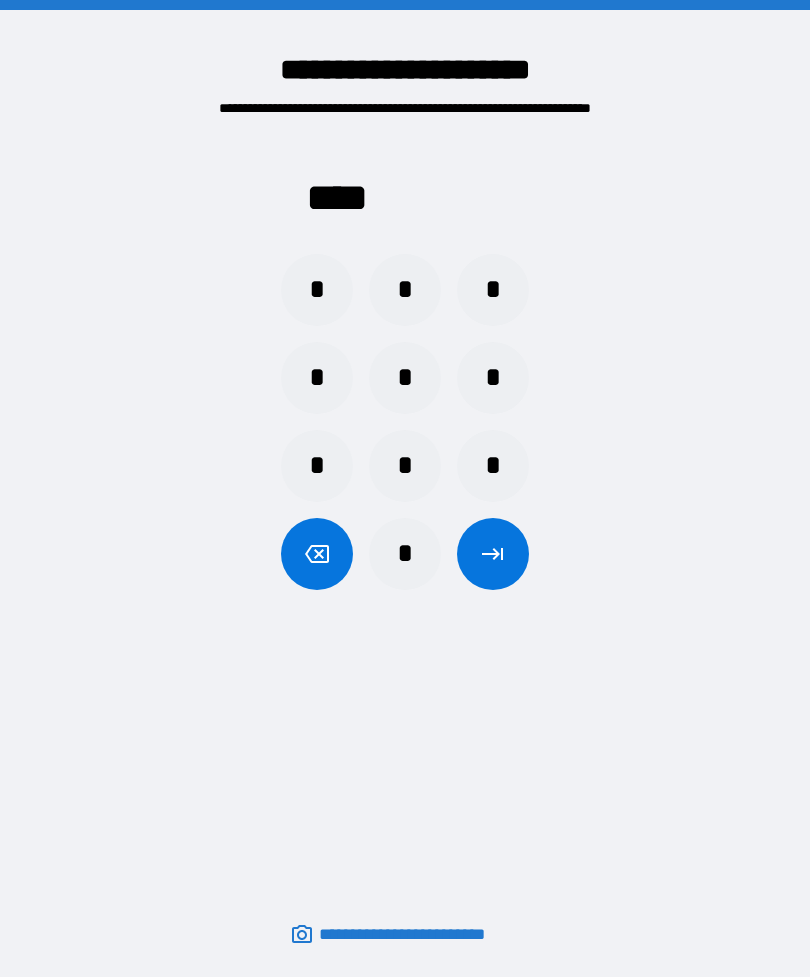 click 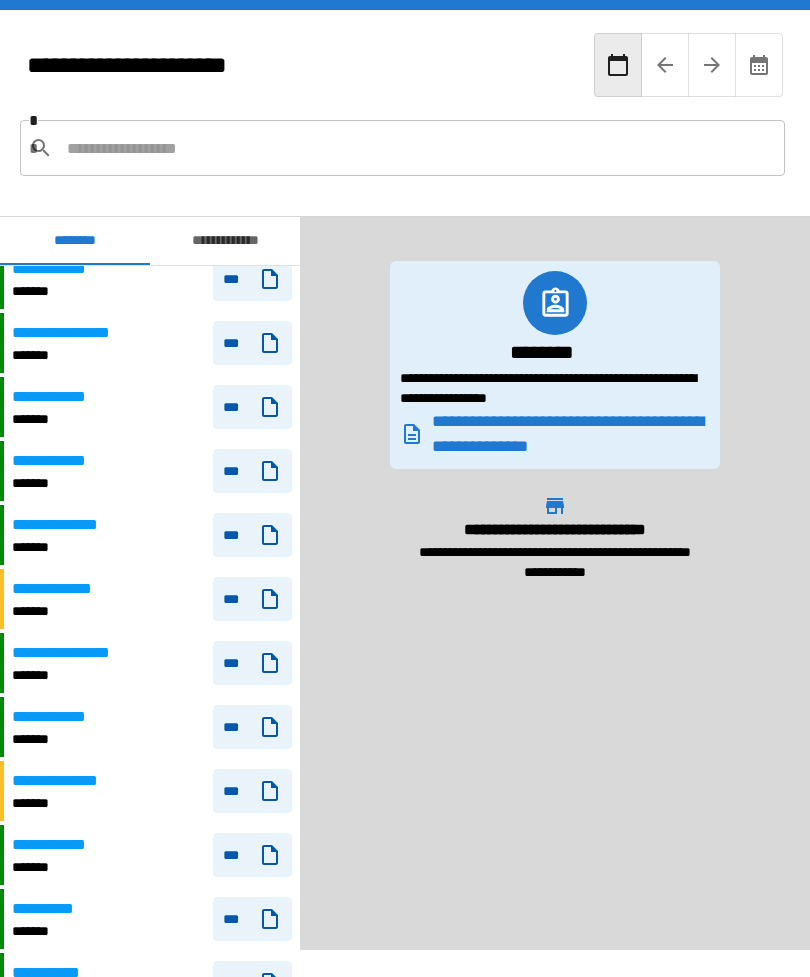 scroll, scrollTop: 1337, scrollLeft: 0, axis: vertical 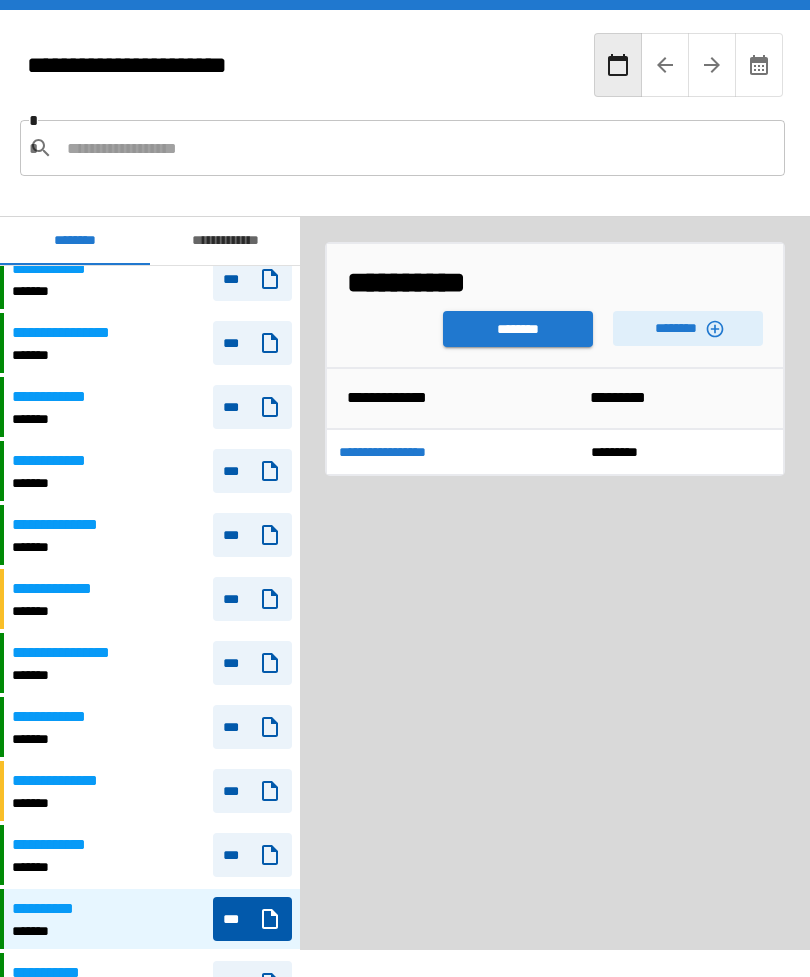 click on "********" at bounding box center [688, 328] 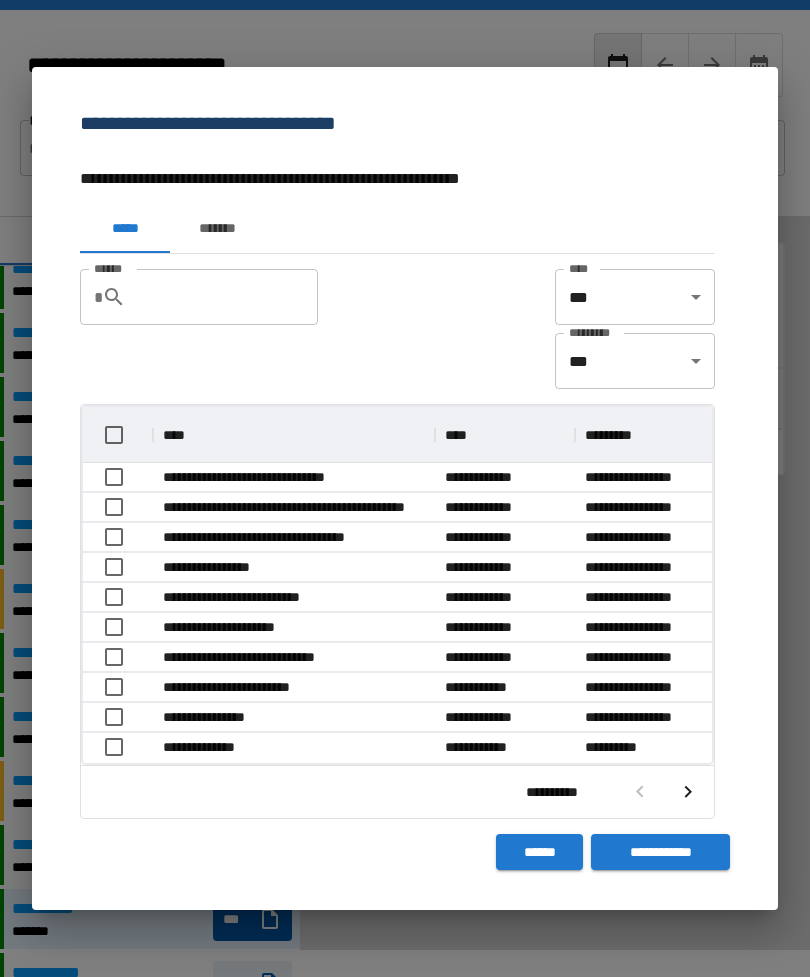 scroll, scrollTop: 1, scrollLeft: 1, axis: both 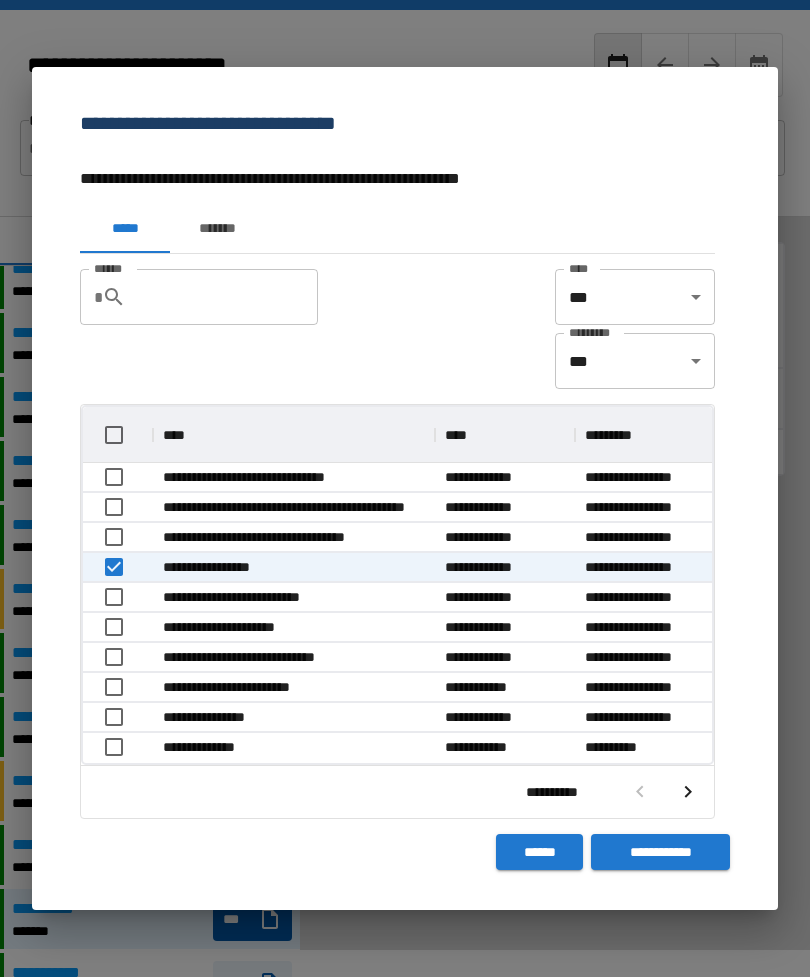 click on "**********" at bounding box center [660, 852] 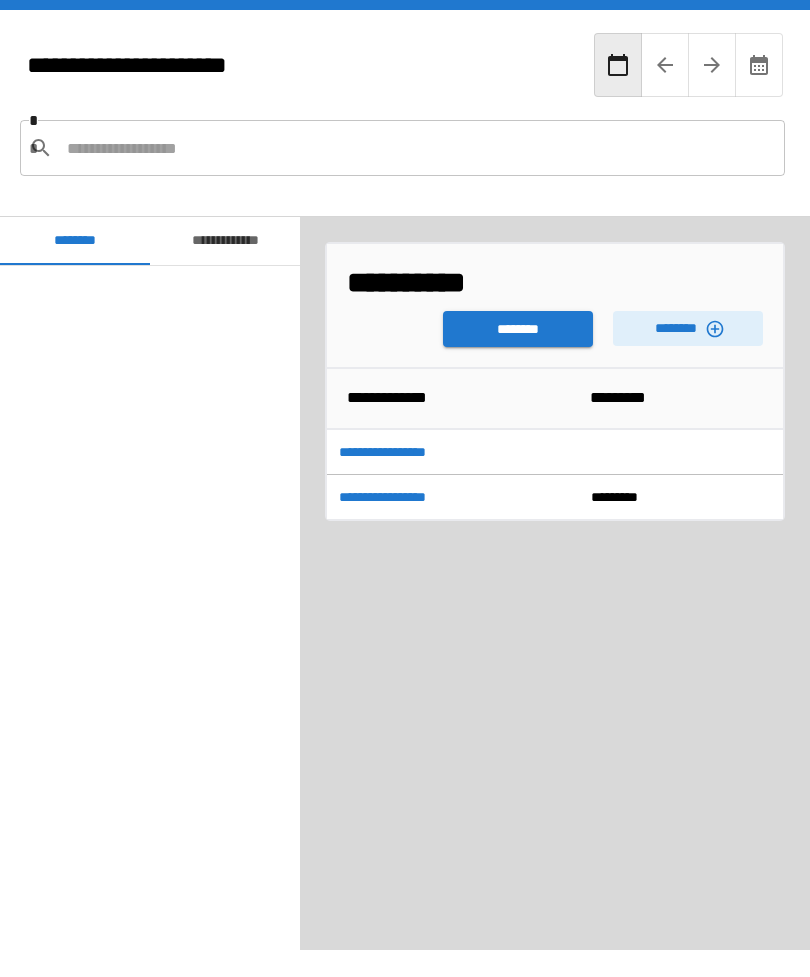 scroll, scrollTop: 1337, scrollLeft: 0, axis: vertical 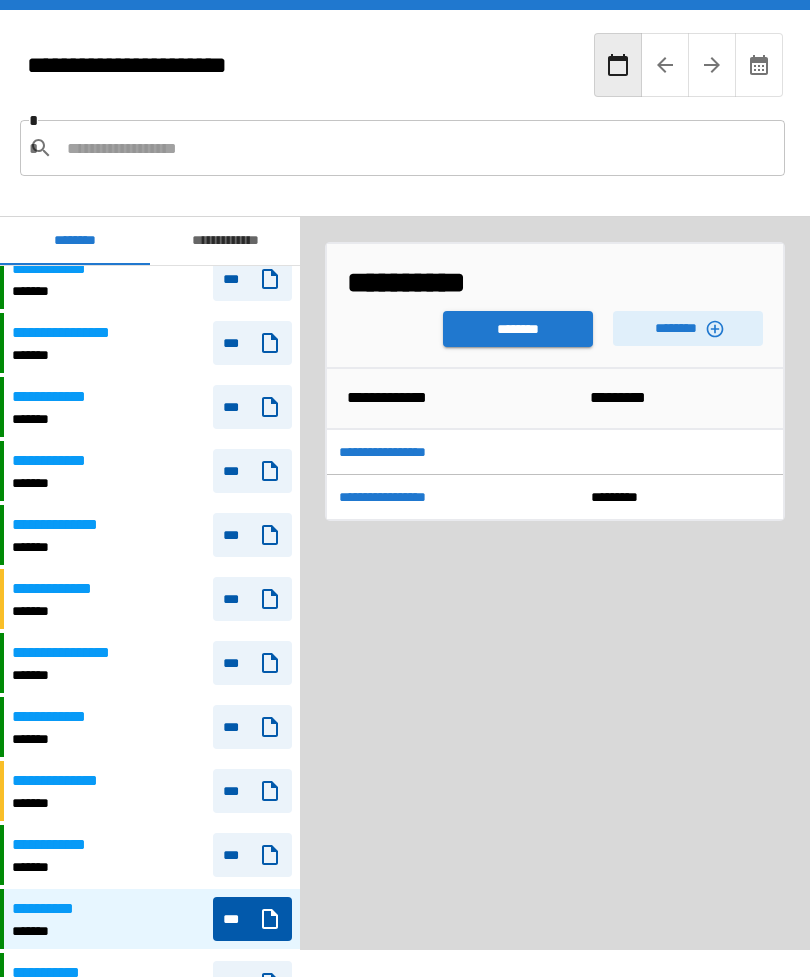 click on "********" at bounding box center [518, 329] 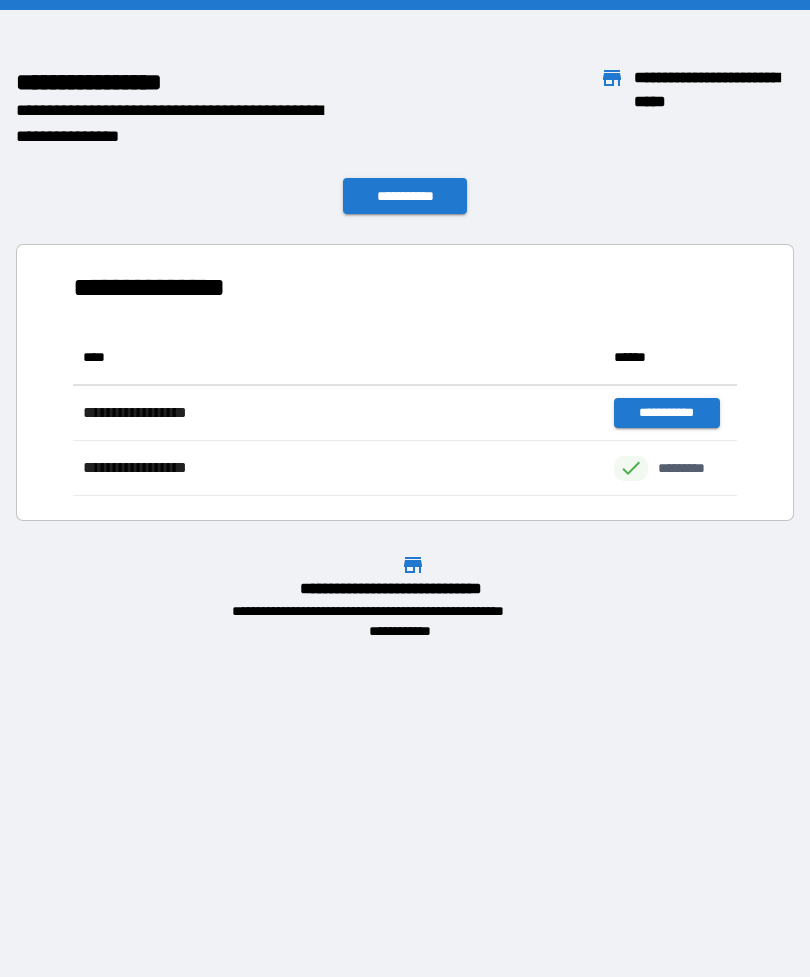 scroll, scrollTop: 1, scrollLeft: 1, axis: both 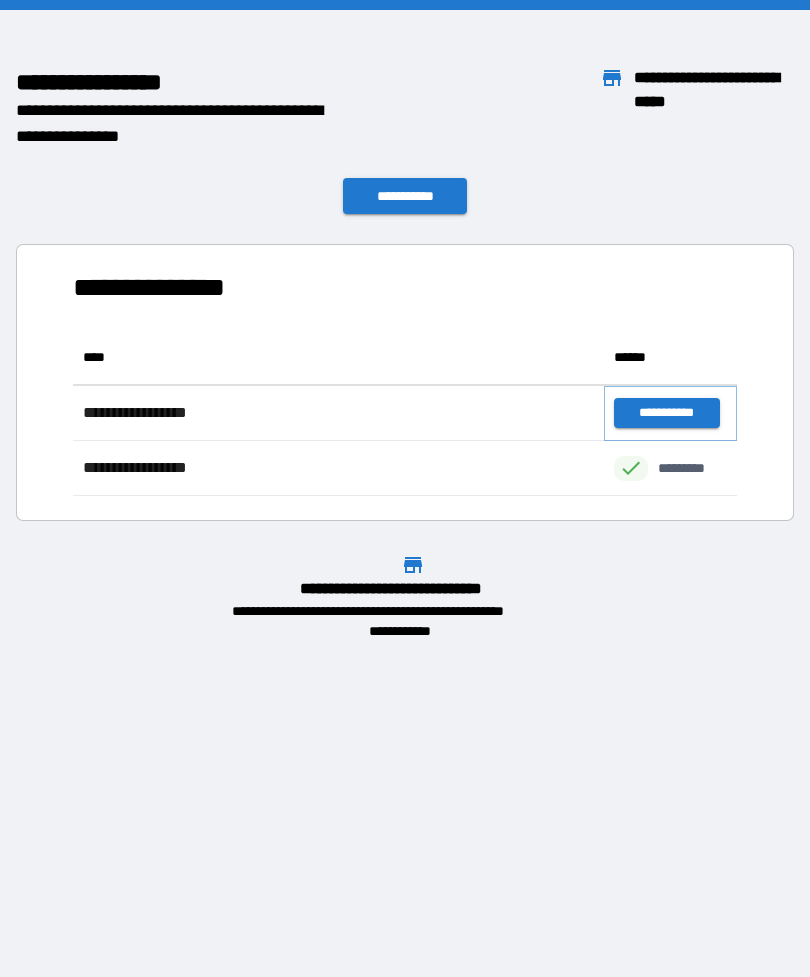 click on "**********" at bounding box center [666, 413] 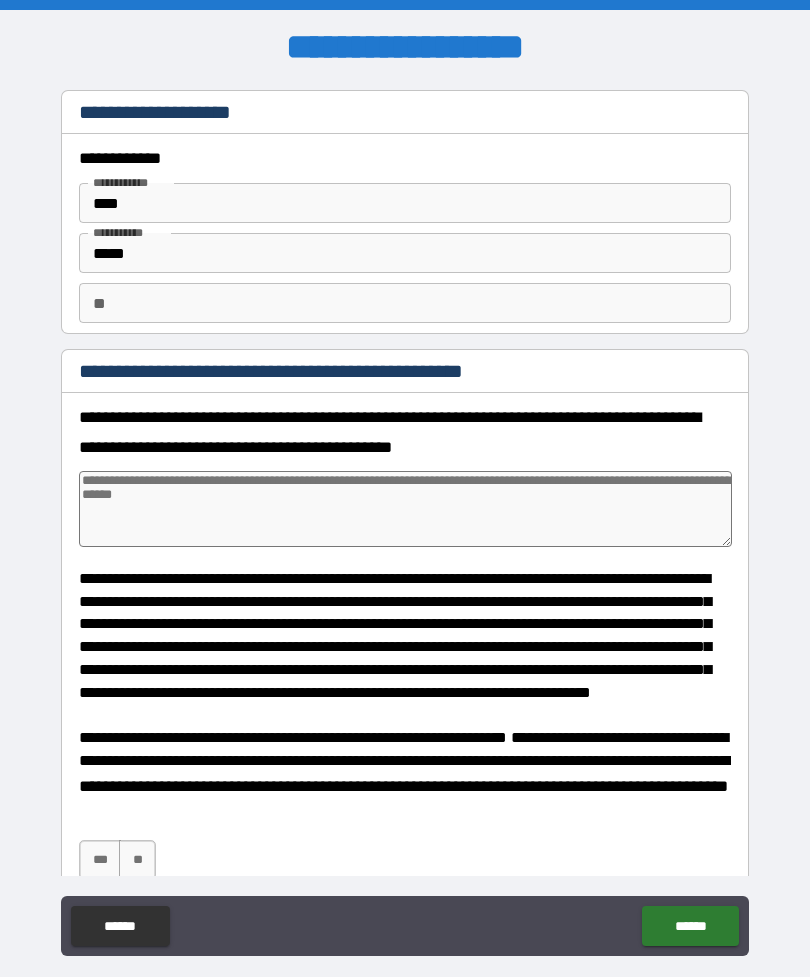 type on "*" 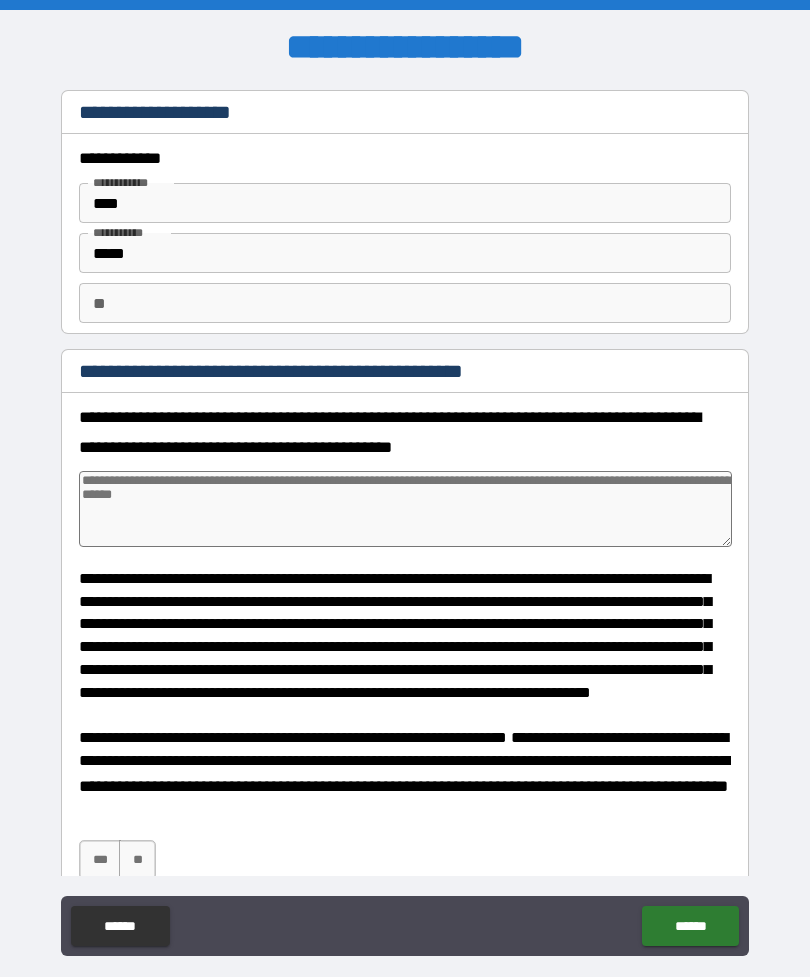 click at bounding box center [405, 509] 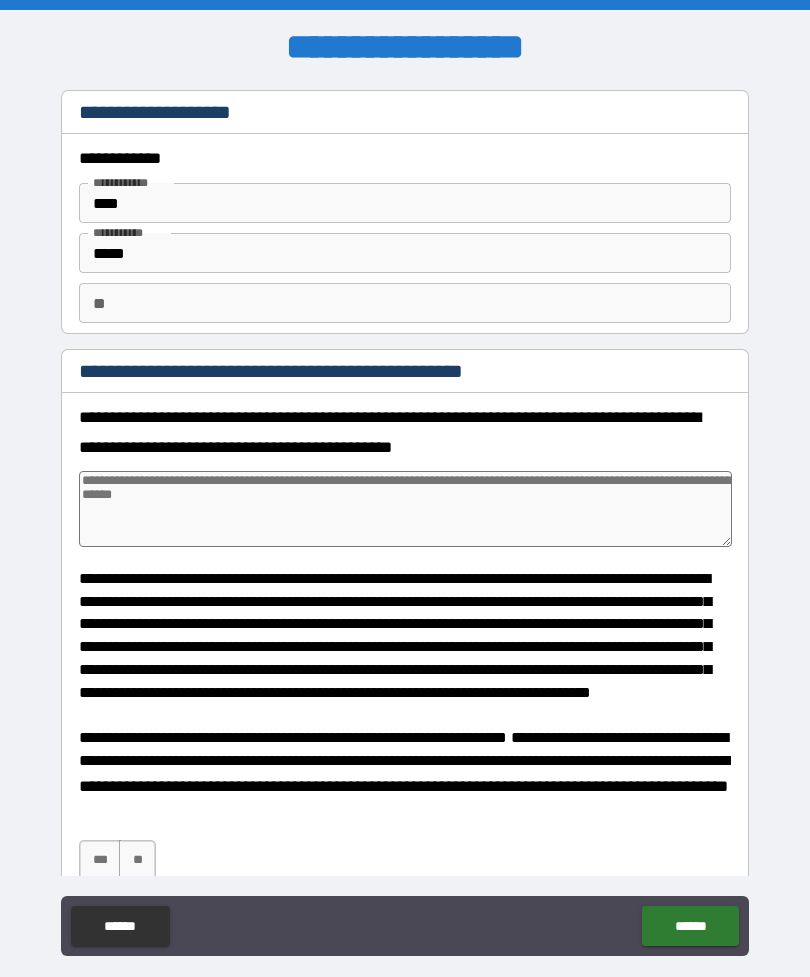 type on "*" 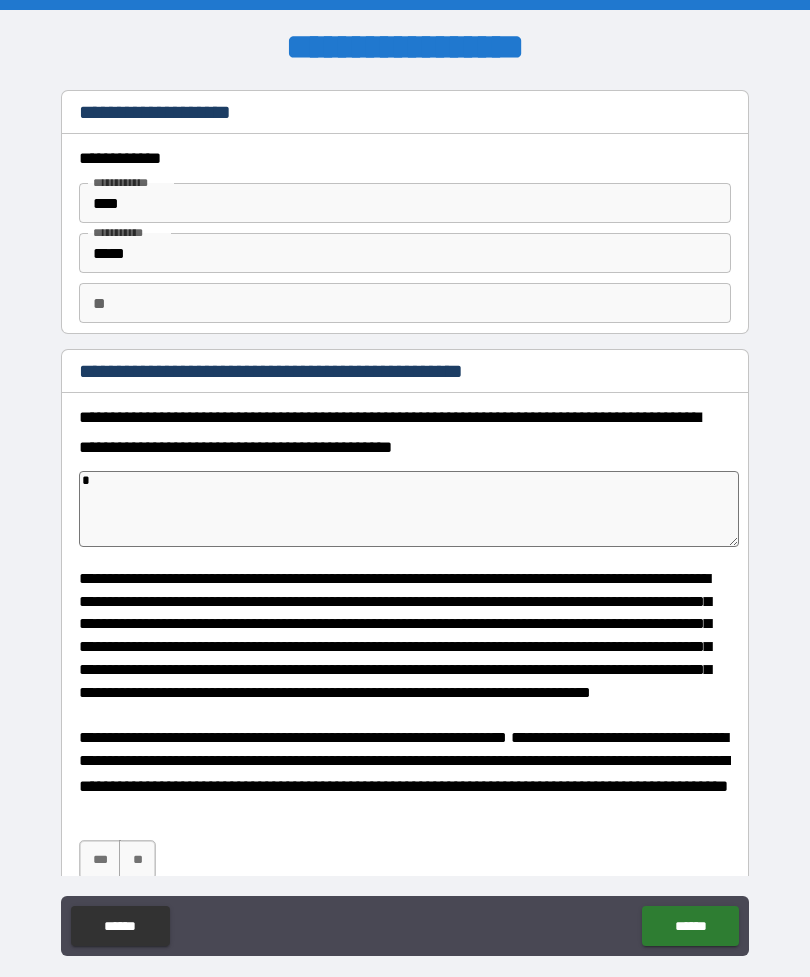 type on "*" 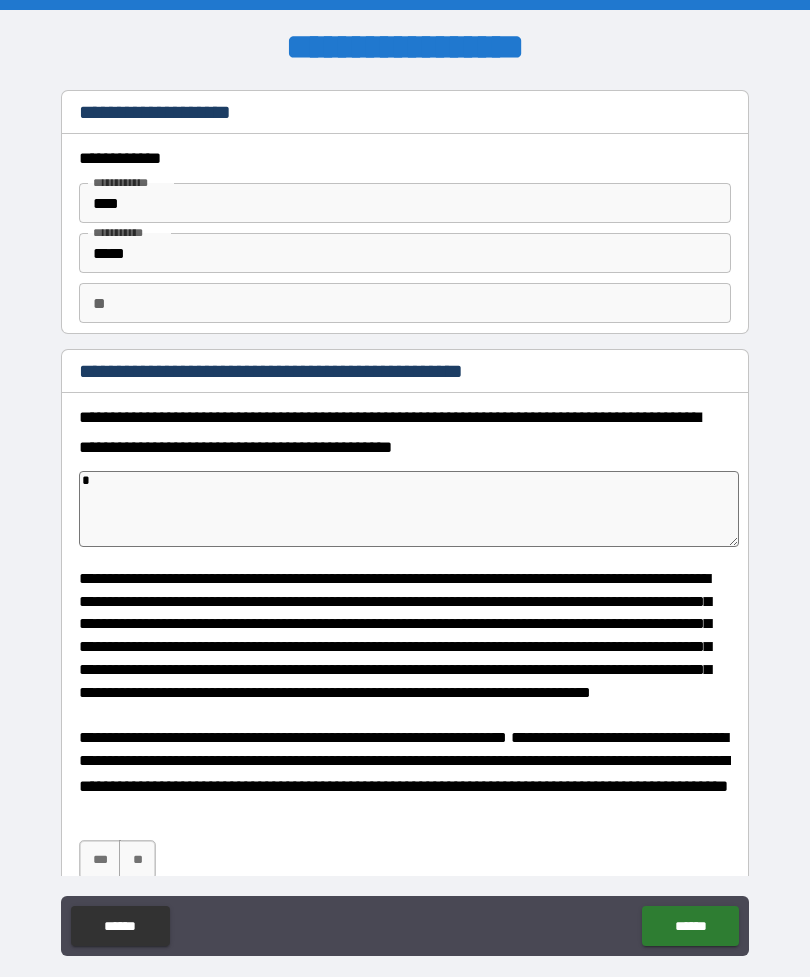 type on "**" 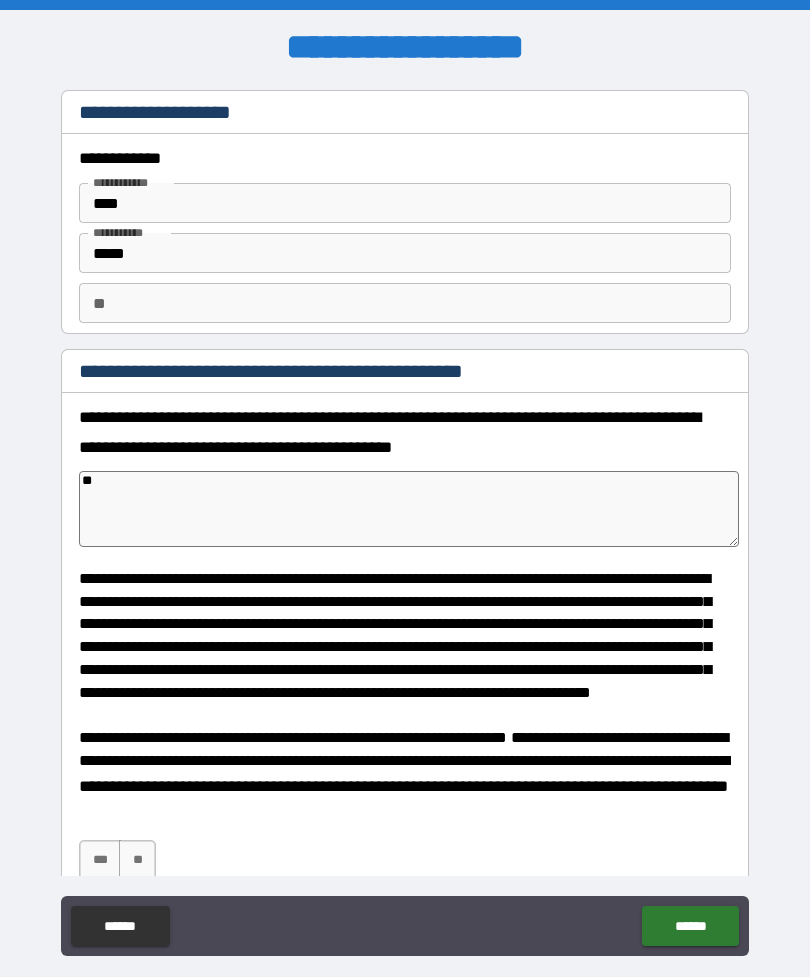 type on "*" 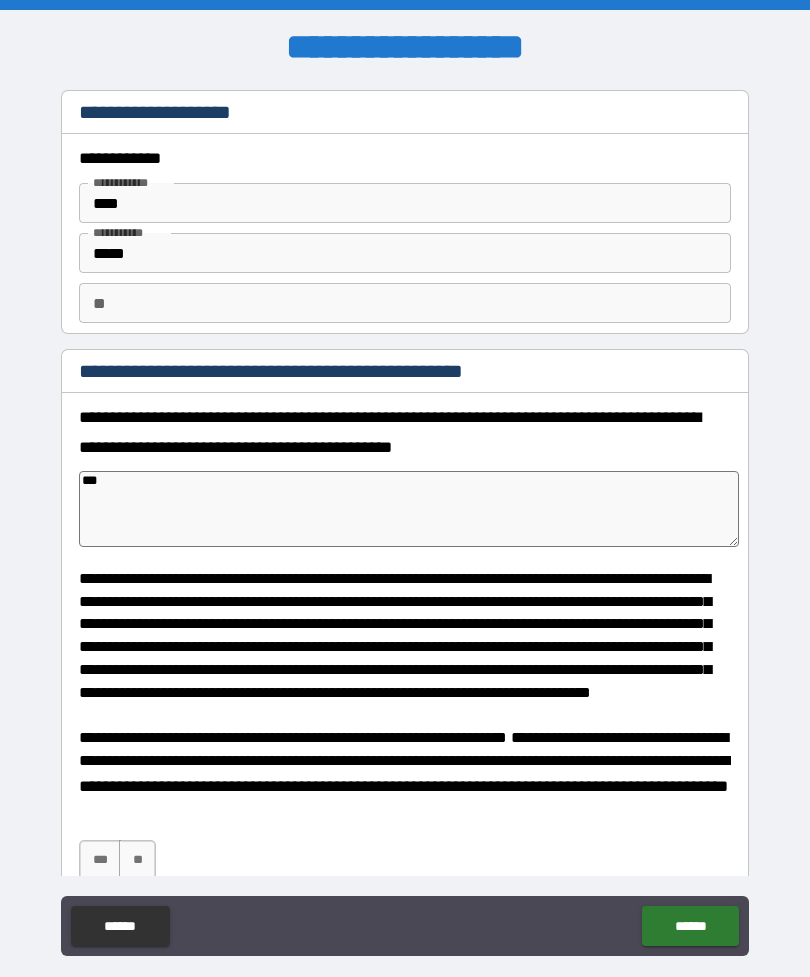 type on "*" 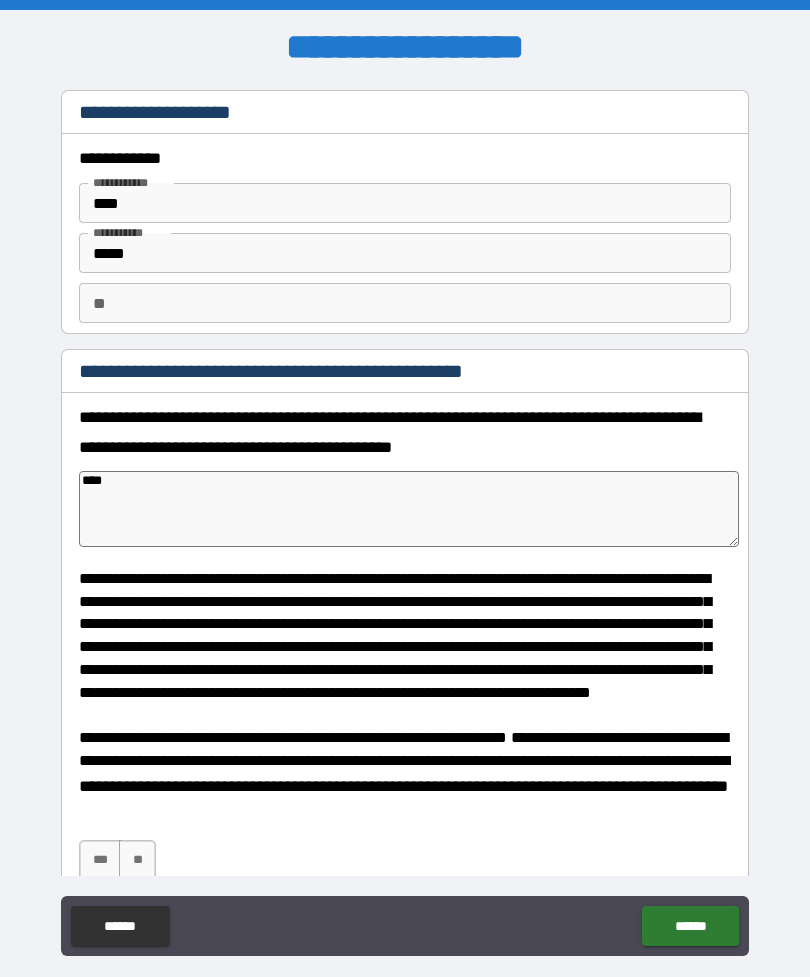 type on "*" 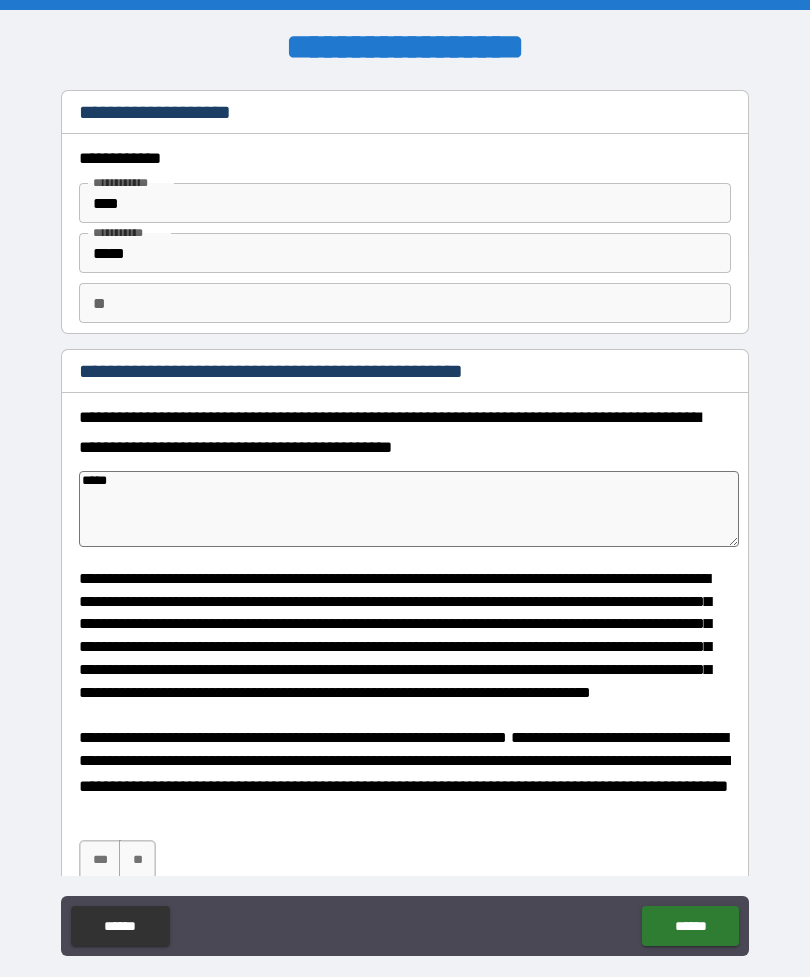 type on "*" 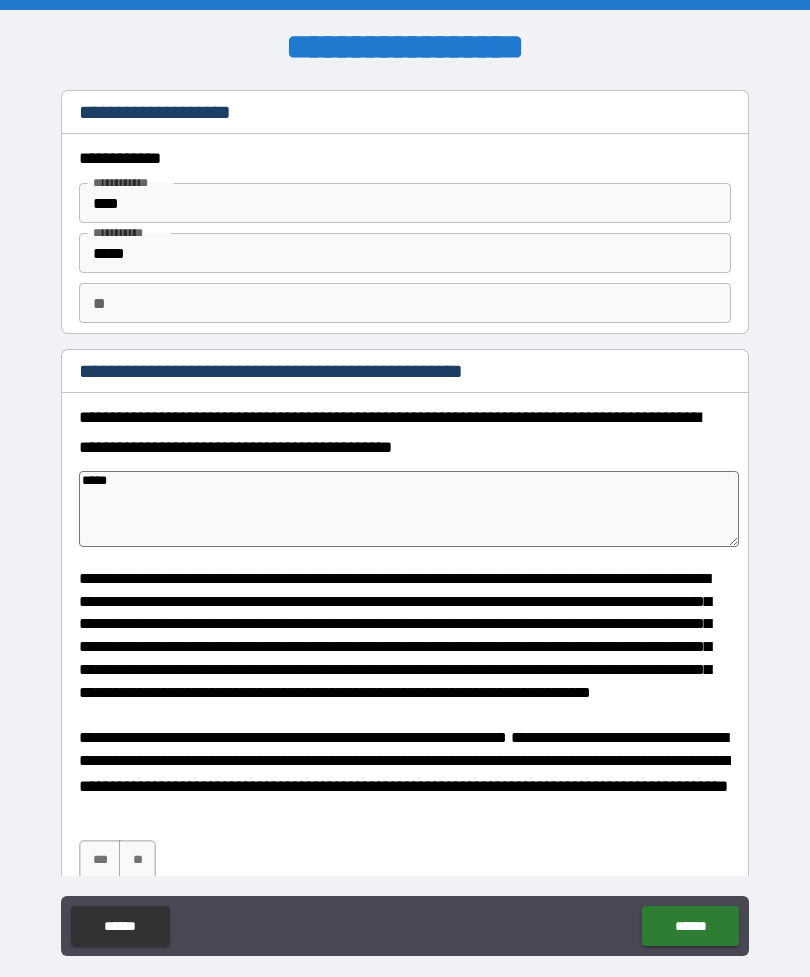 type on "******" 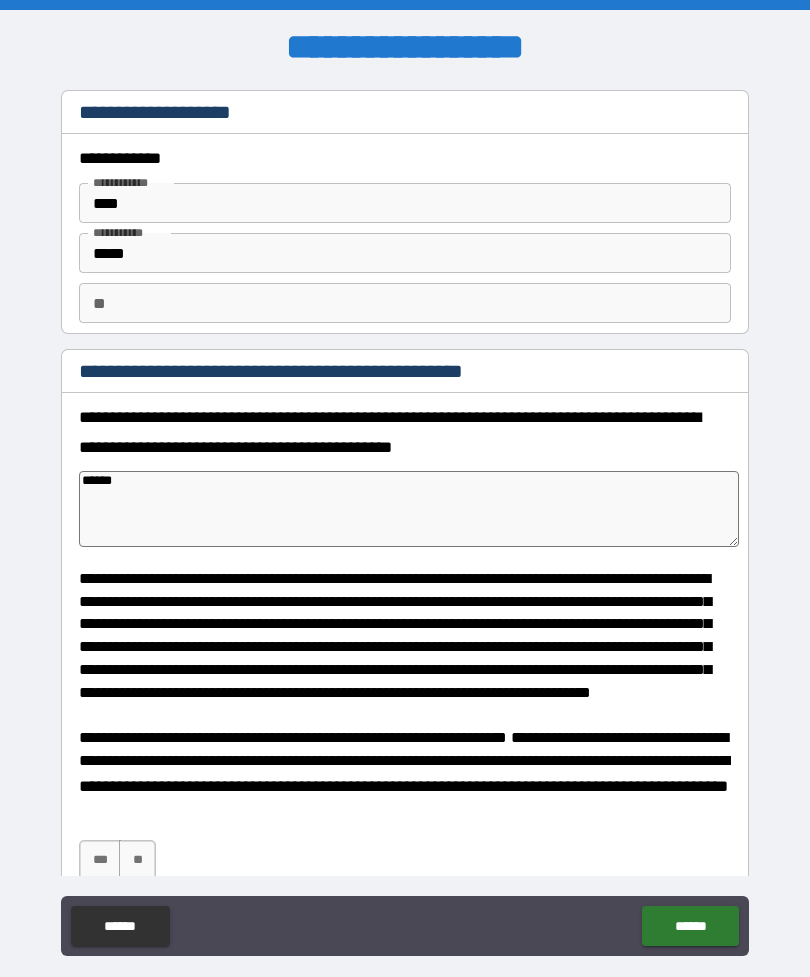 type on "*" 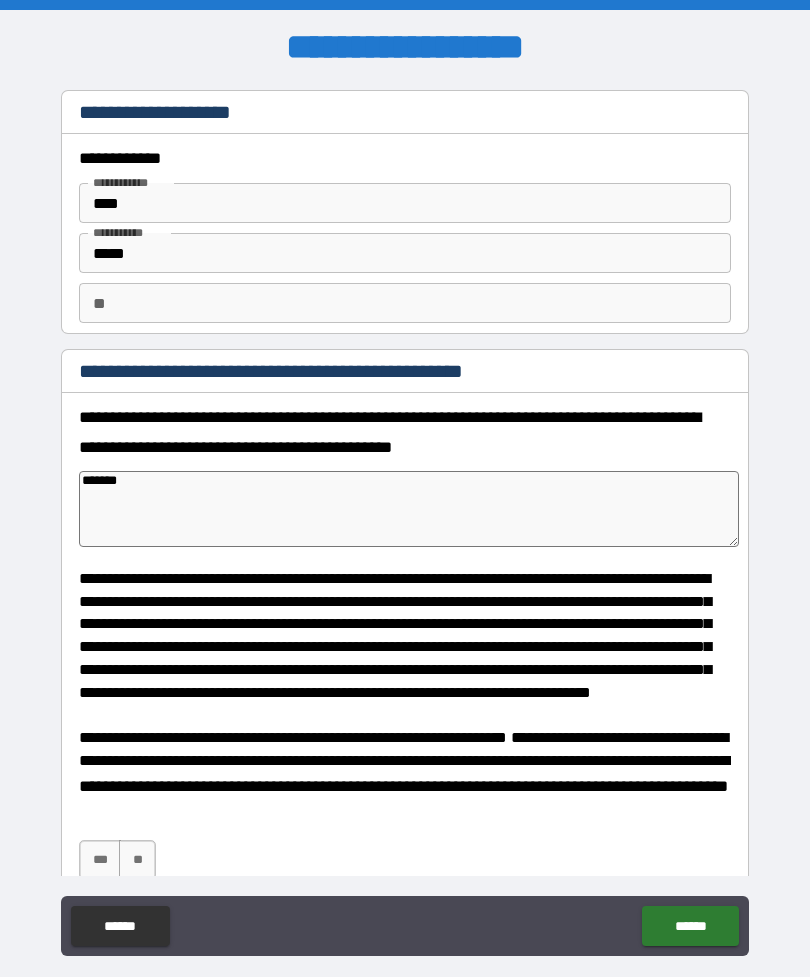 type on "*" 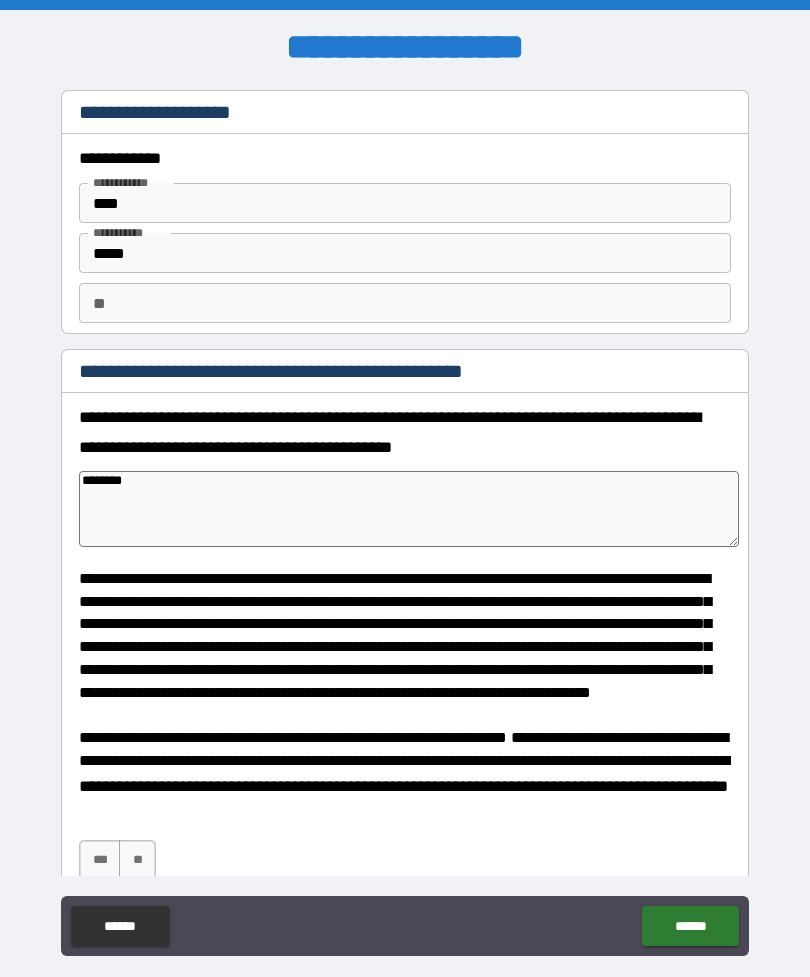 type on "*********" 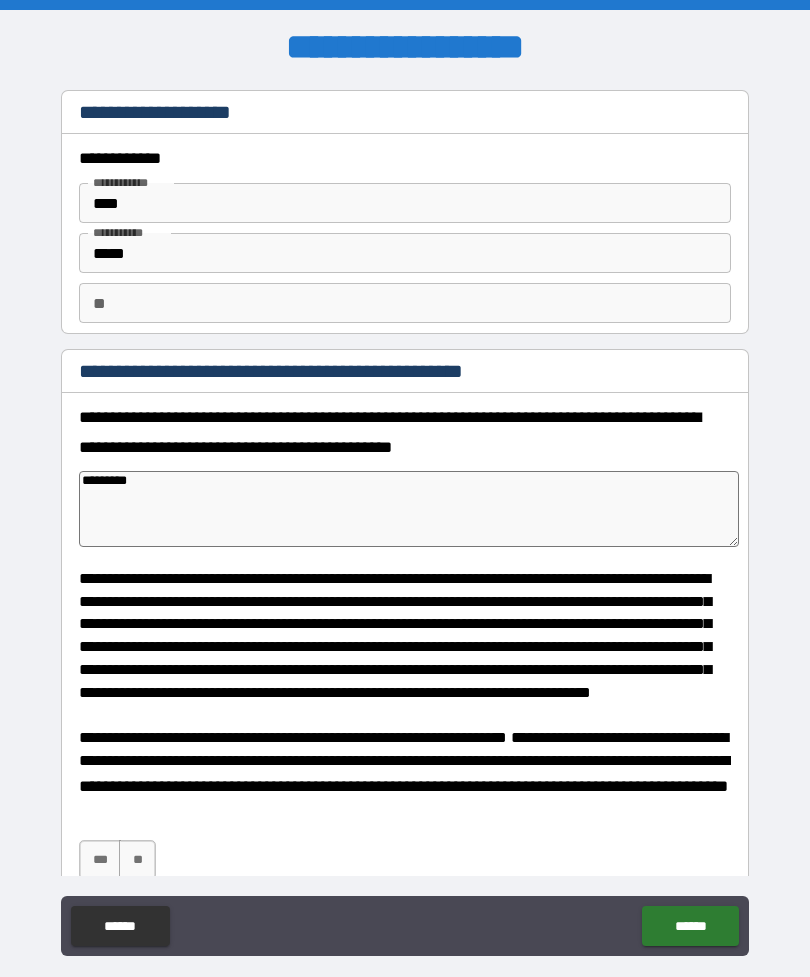 type on "*" 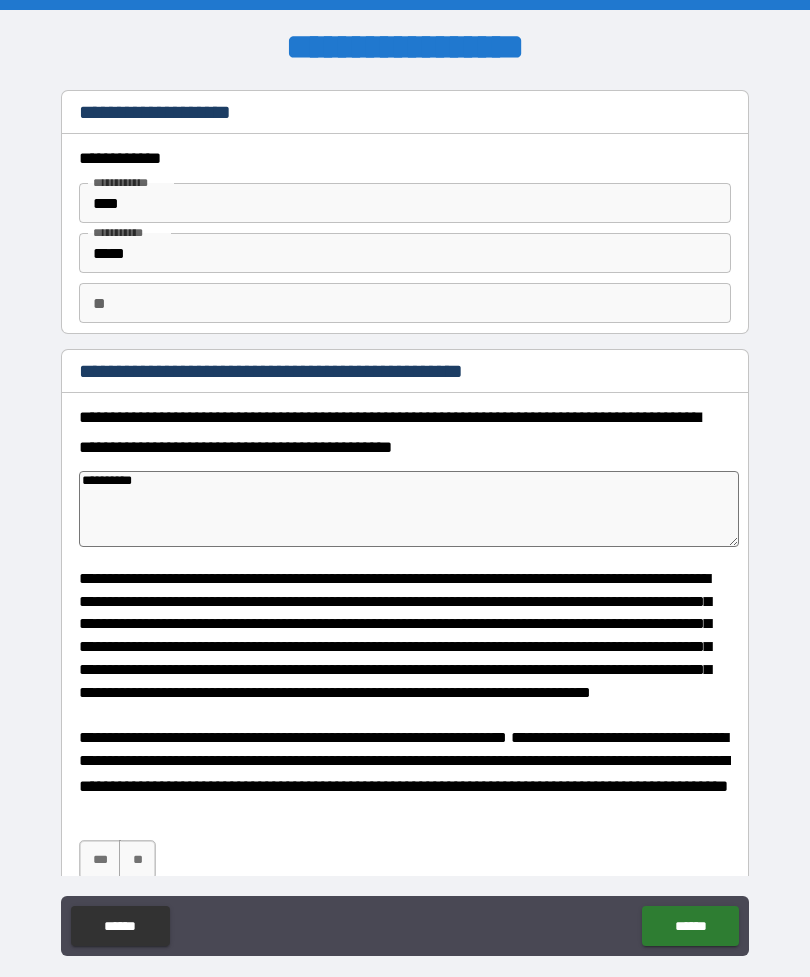 type on "*" 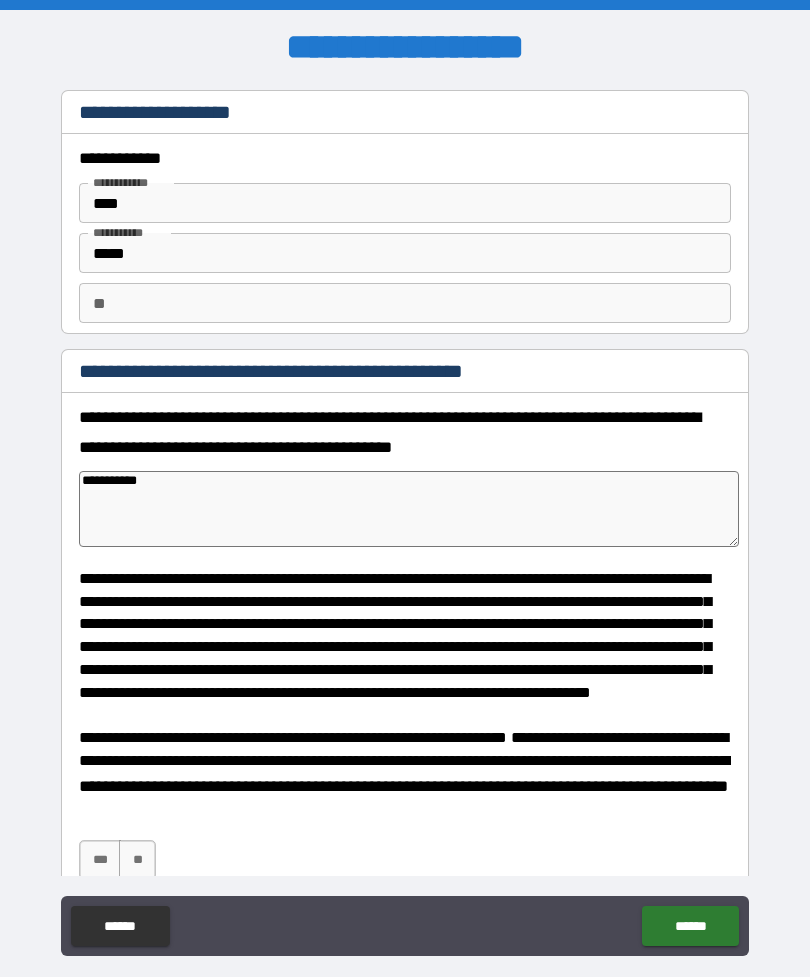 type on "*" 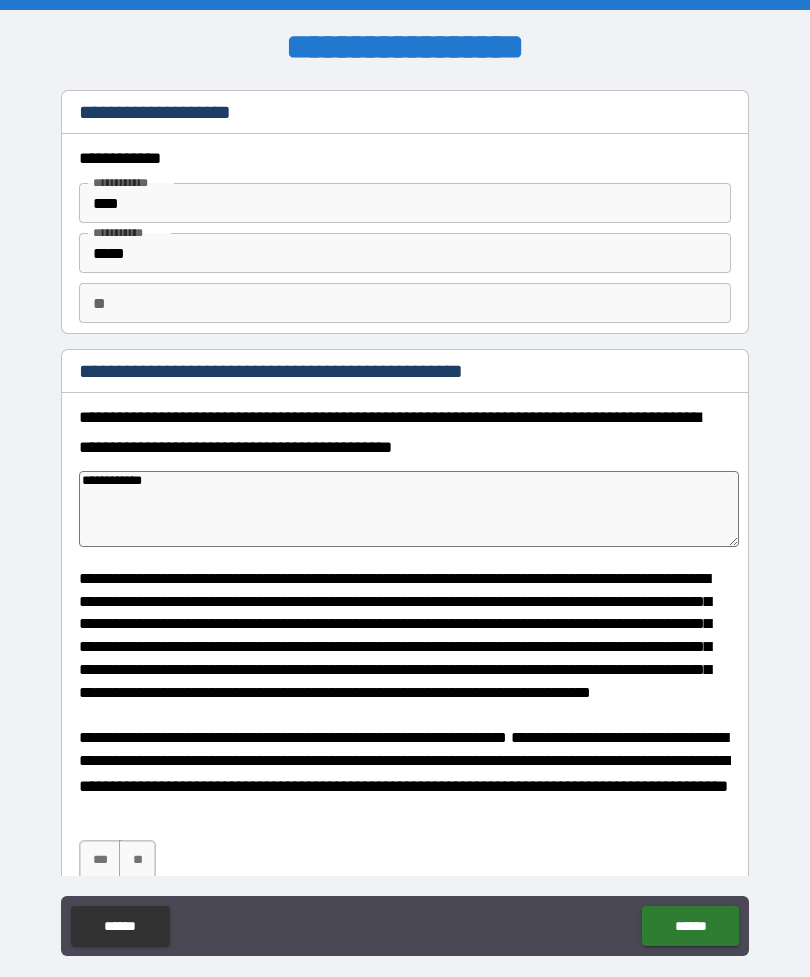 type on "*" 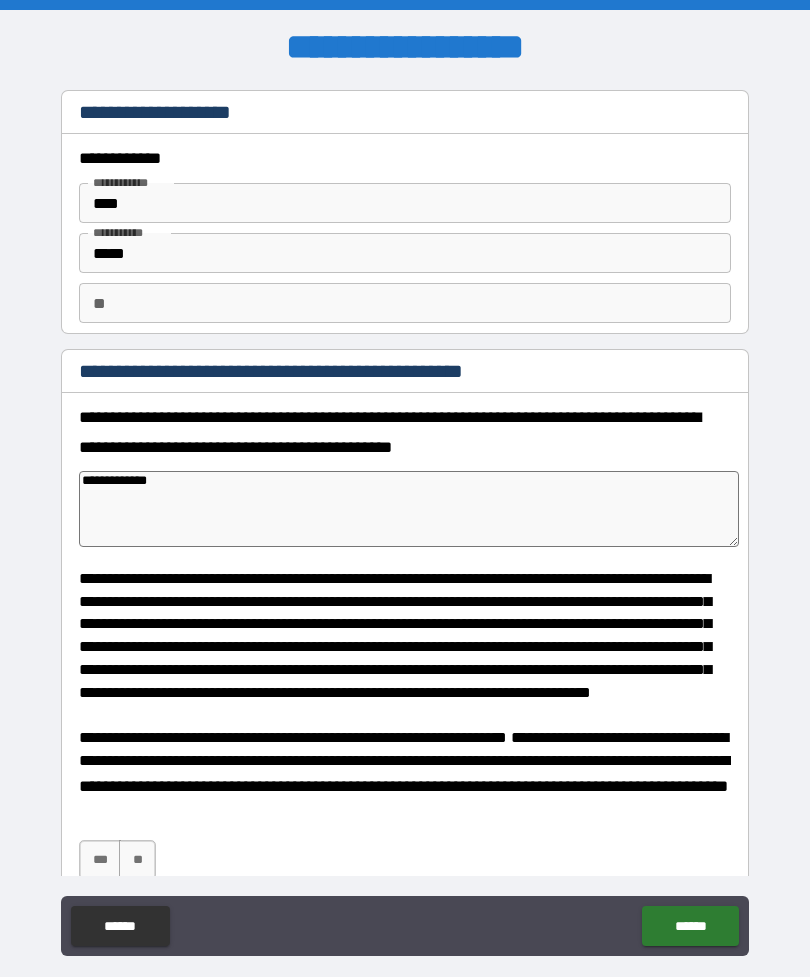 type on "*" 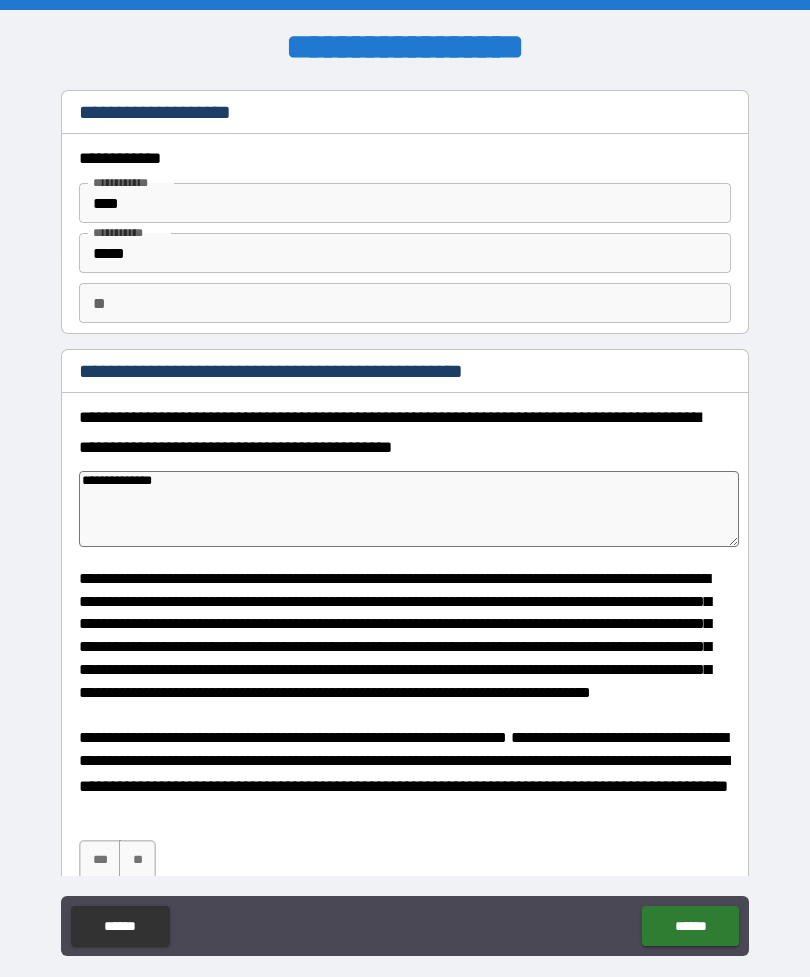 type on "*" 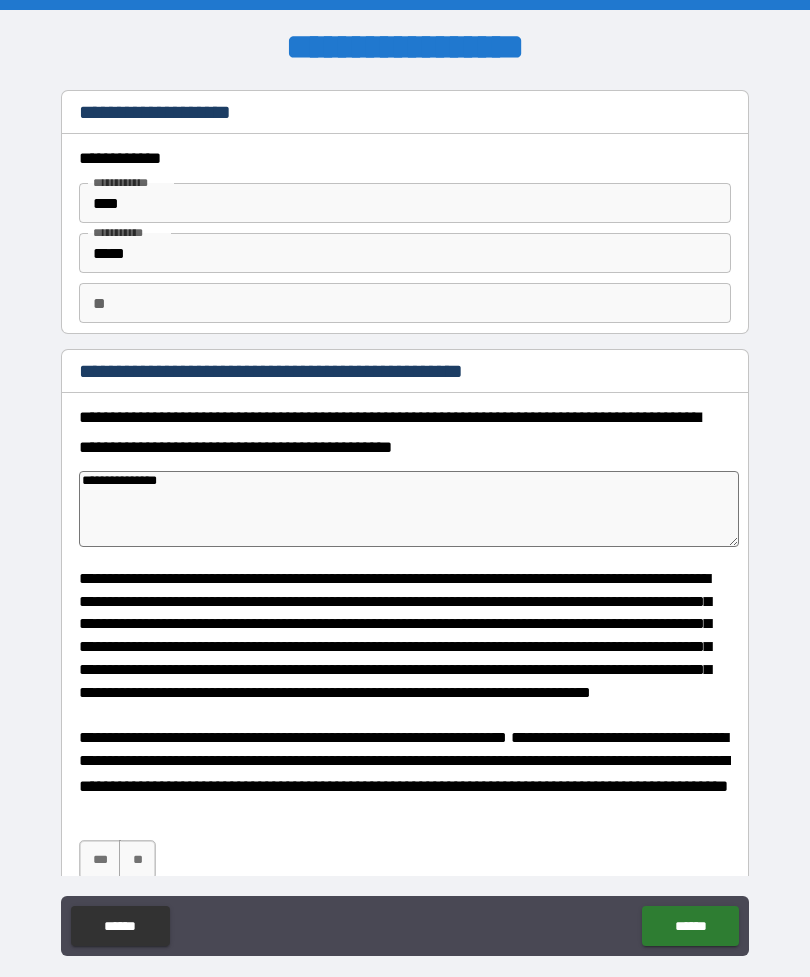 type on "*" 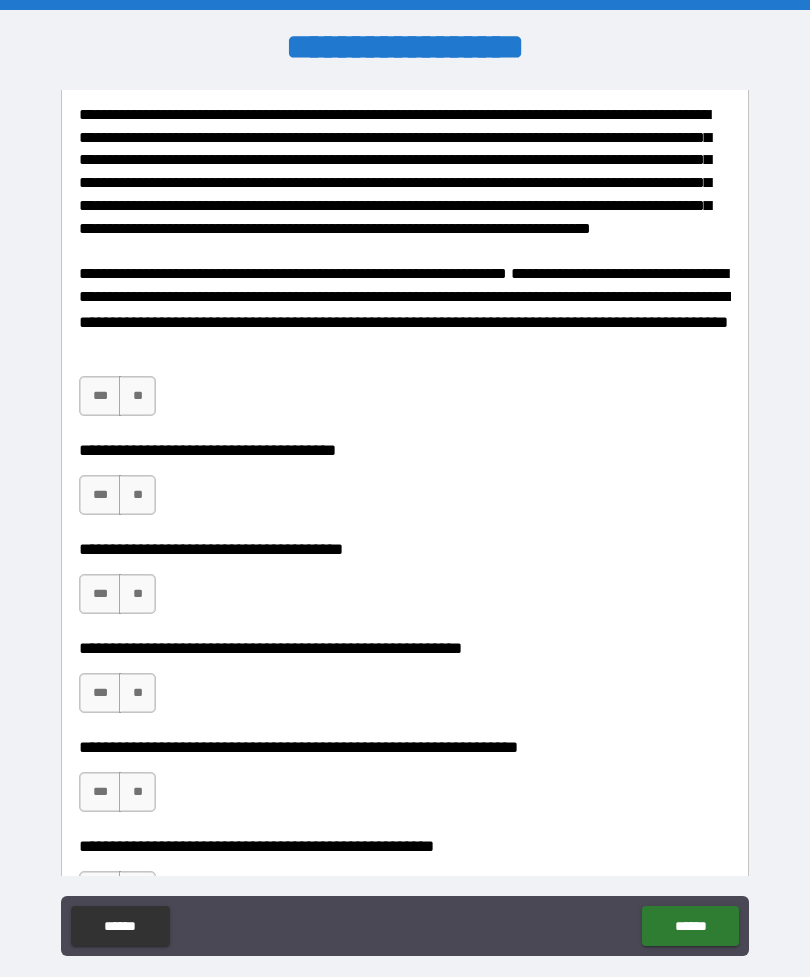 scroll, scrollTop: 473, scrollLeft: 0, axis: vertical 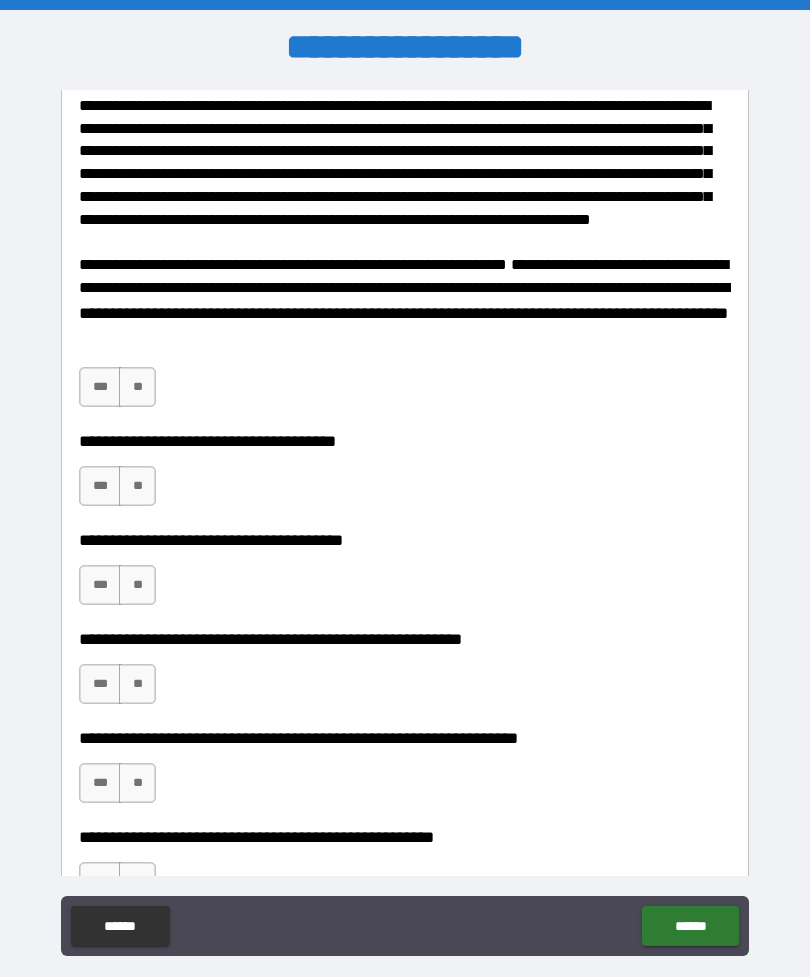 type on "**********" 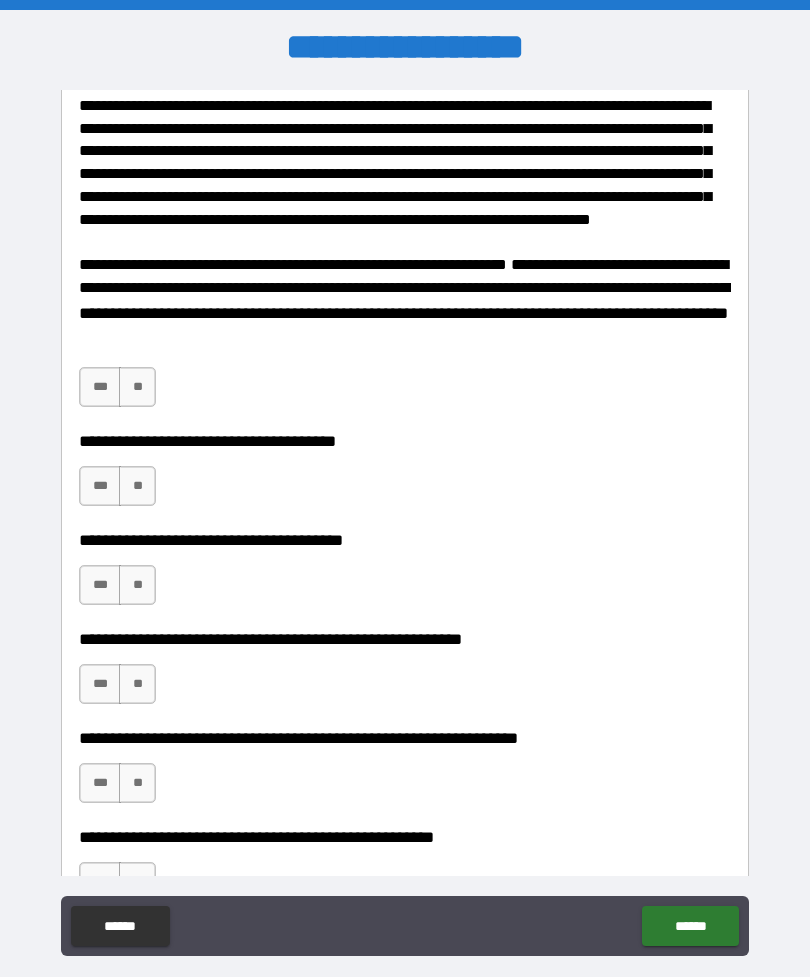 click on "***" at bounding box center (100, 387) 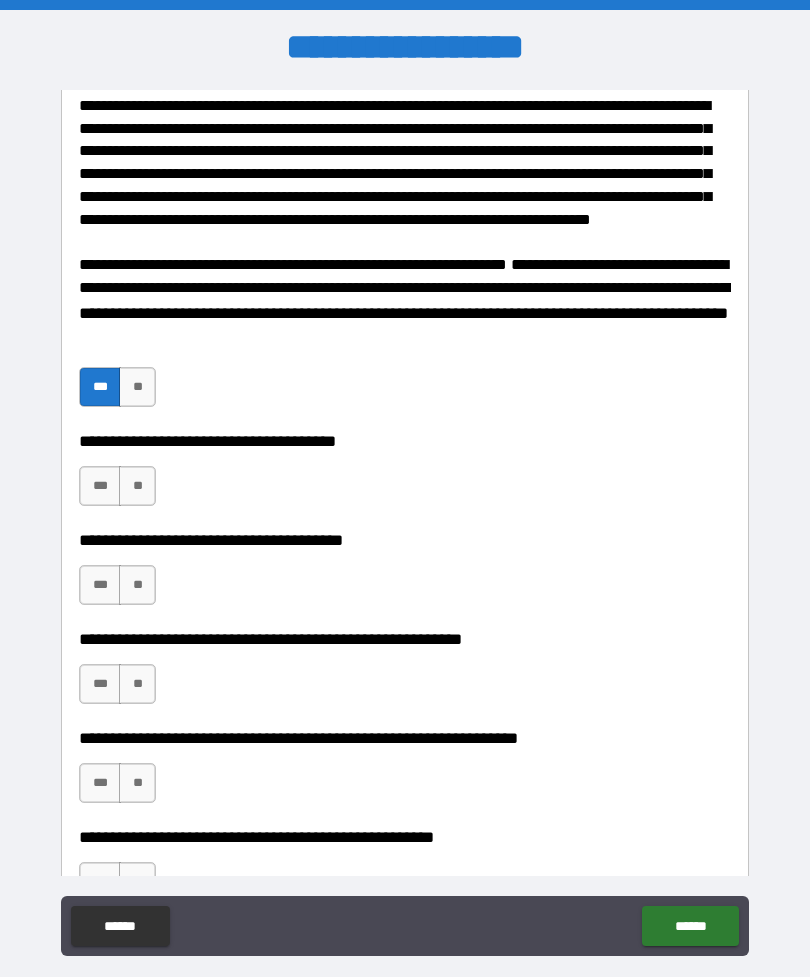 click on "***" at bounding box center (100, 486) 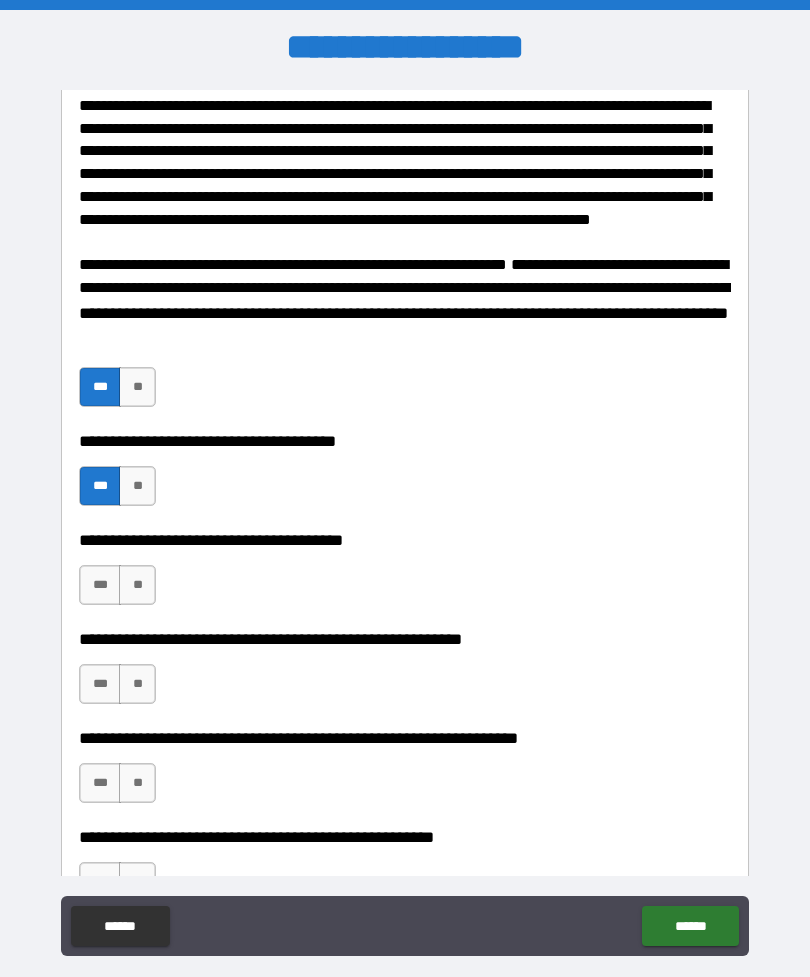 click on "***" at bounding box center (100, 585) 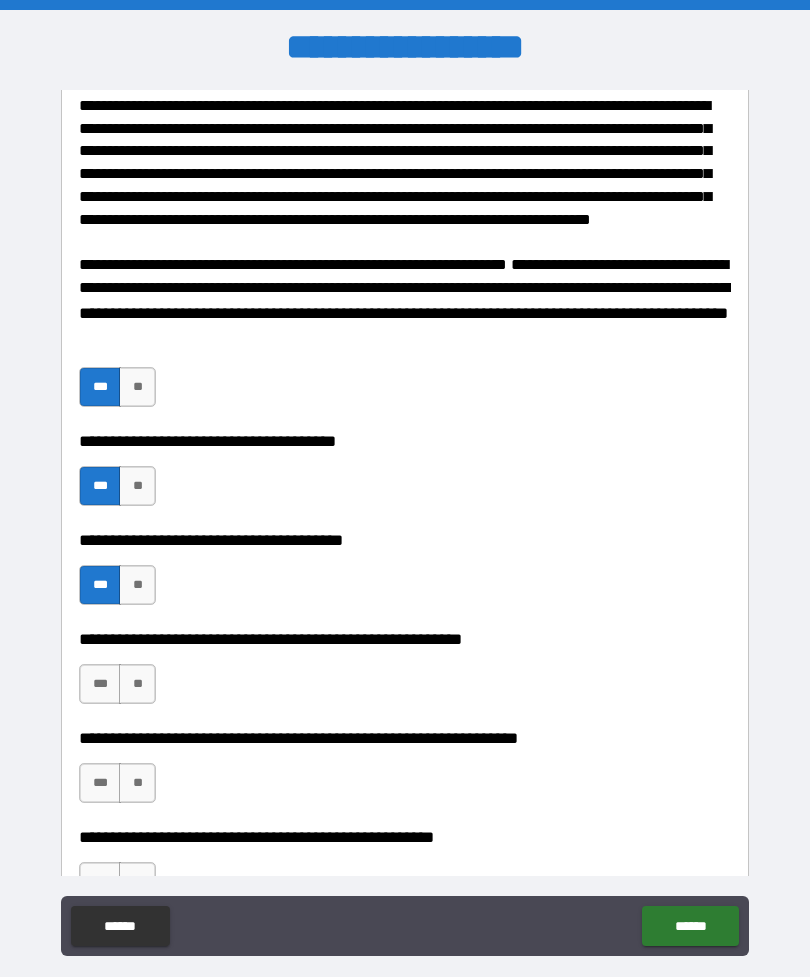 click on "***" at bounding box center [100, 684] 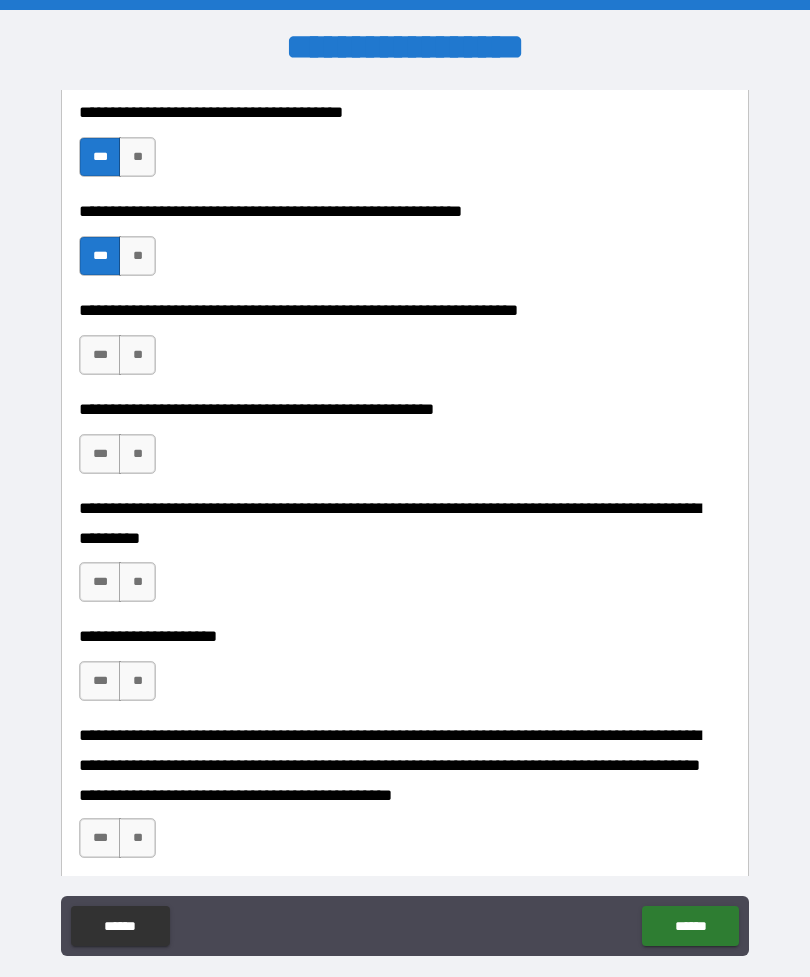 scroll, scrollTop: 903, scrollLeft: 0, axis: vertical 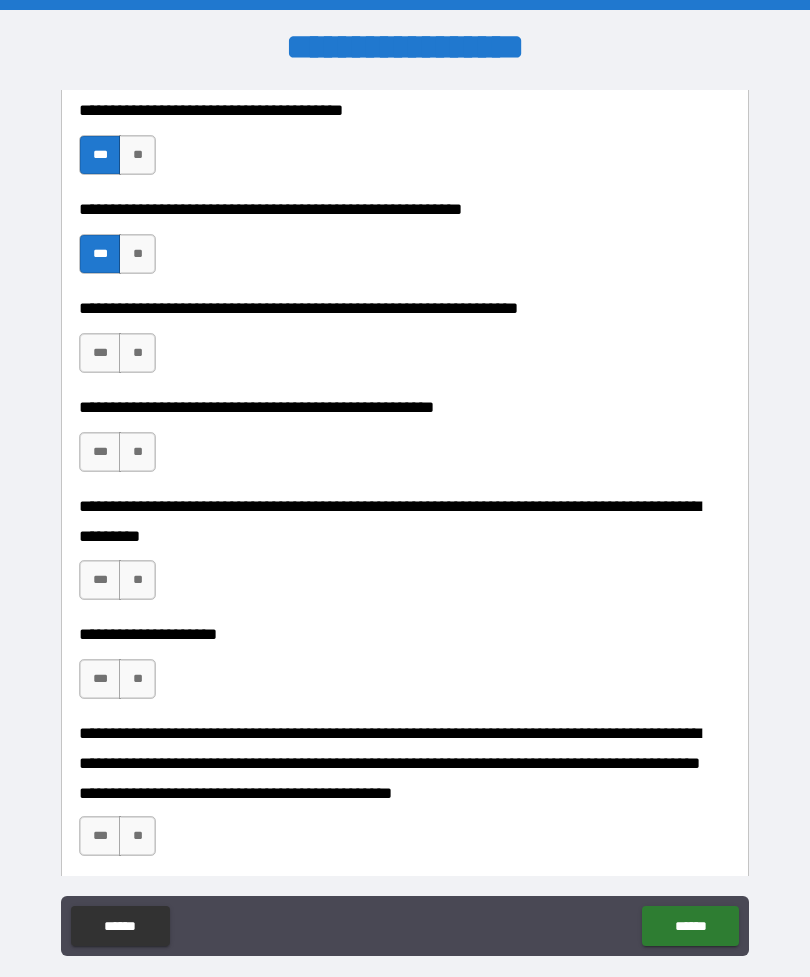 click on "***" at bounding box center [100, 353] 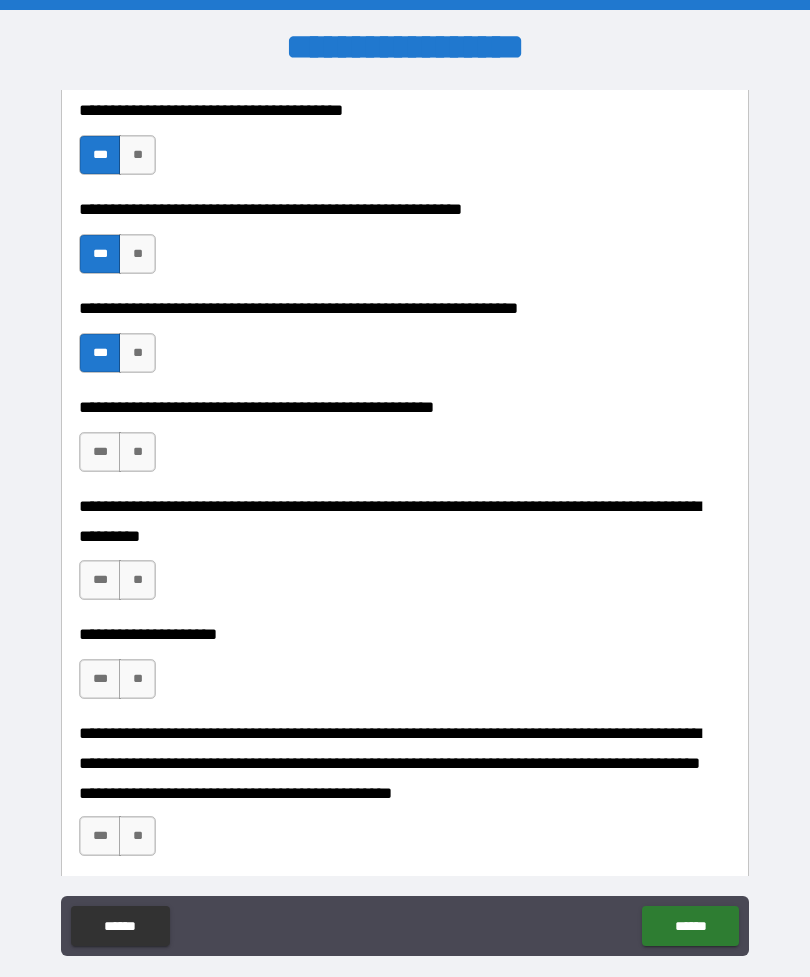 click on "***" at bounding box center (100, 452) 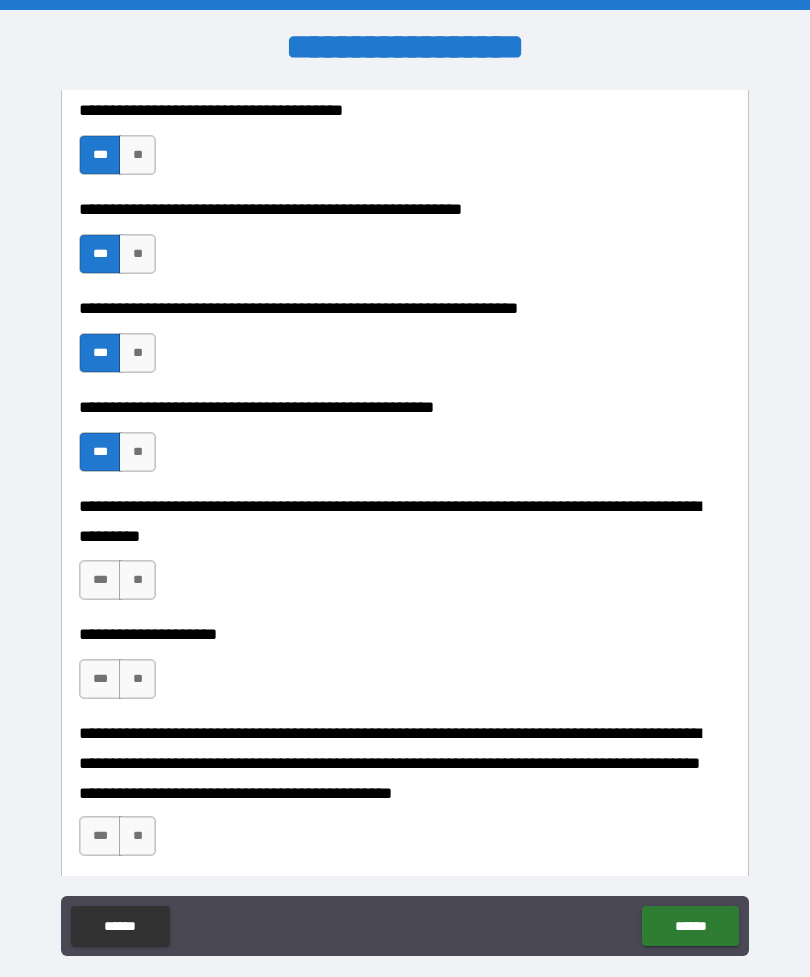 click on "***" at bounding box center (100, 580) 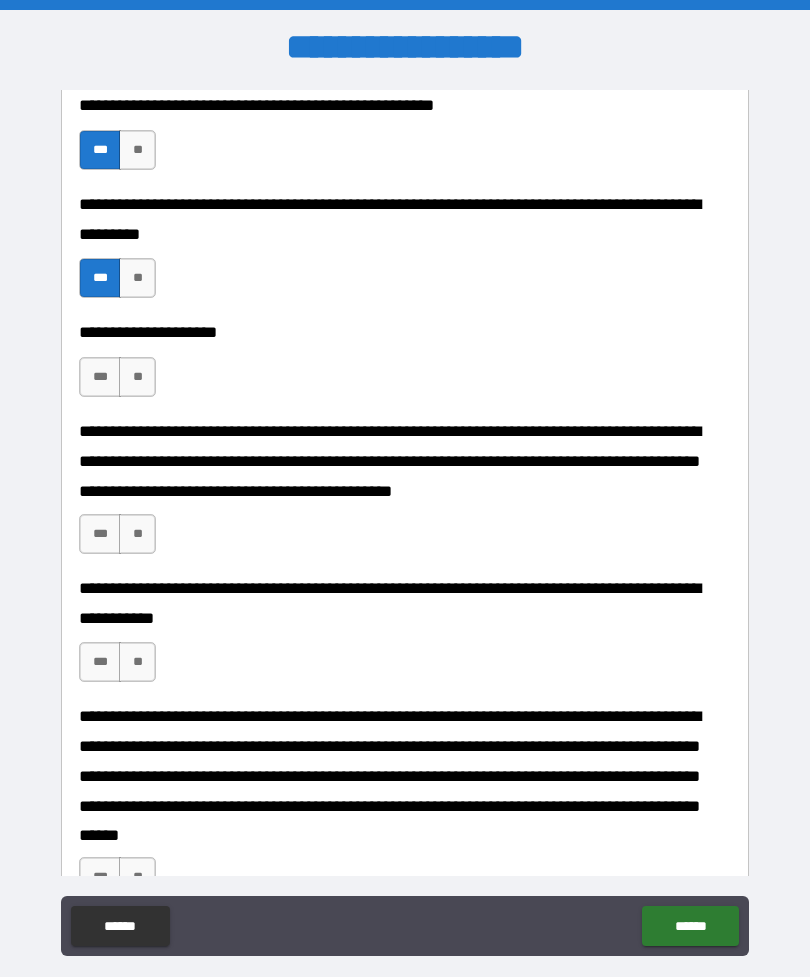 scroll, scrollTop: 1207, scrollLeft: 0, axis: vertical 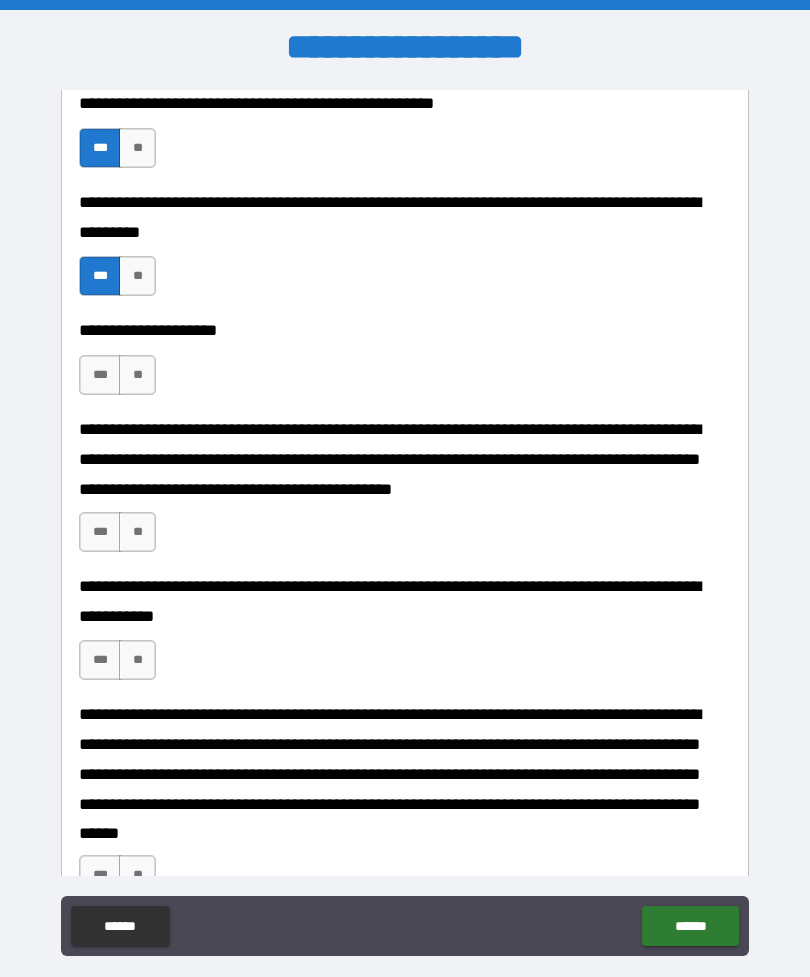 click on "***" at bounding box center [100, 375] 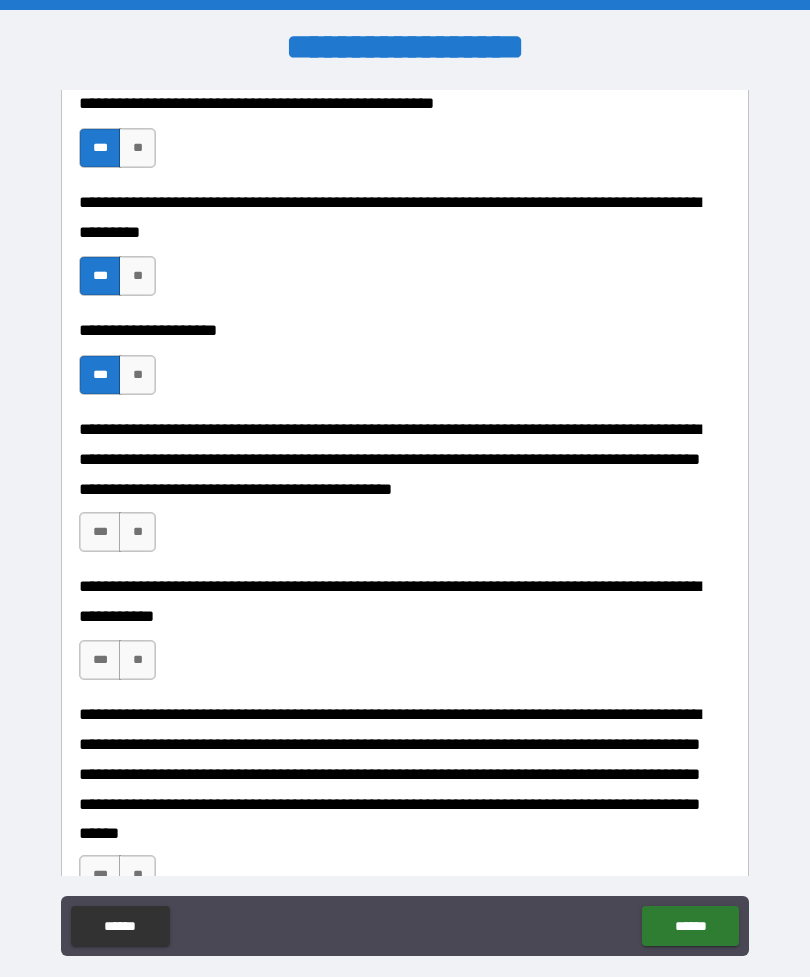click on "**********" at bounding box center (405, 493) 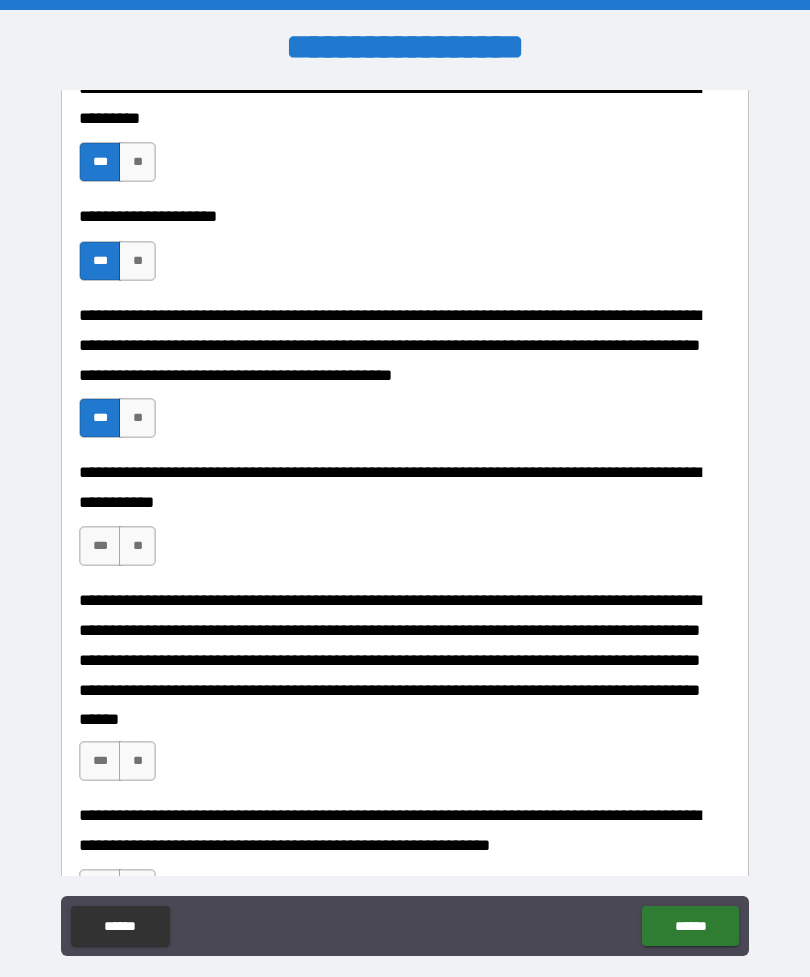 scroll, scrollTop: 1342, scrollLeft: 0, axis: vertical 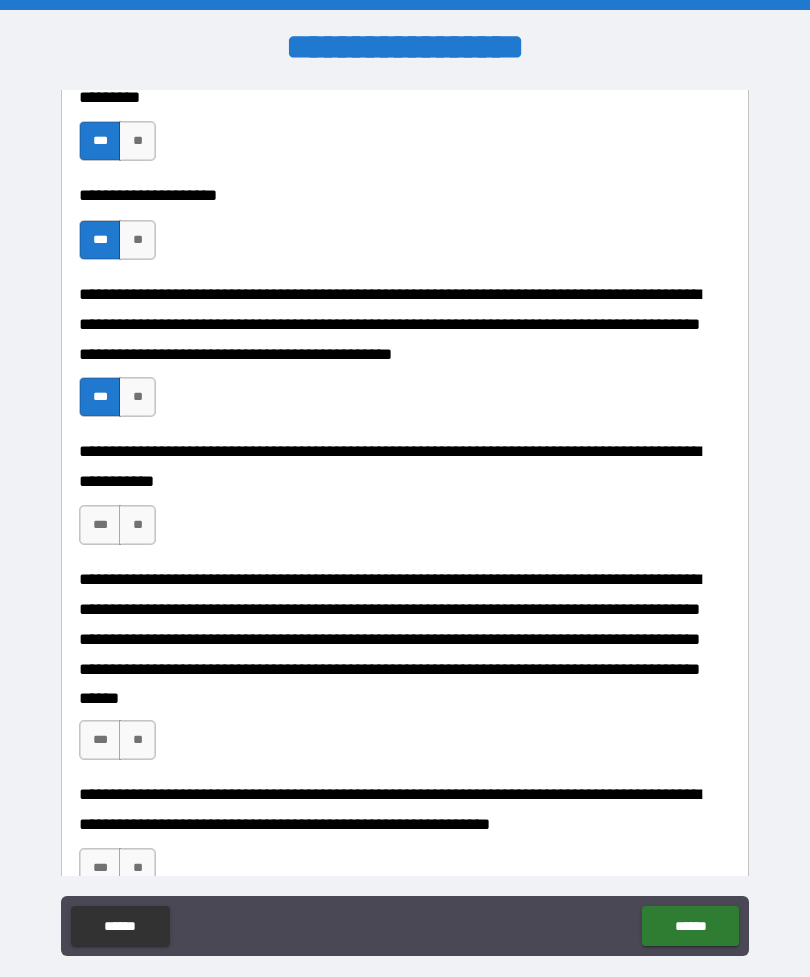 click on "***" at bounding box center [100, 525] 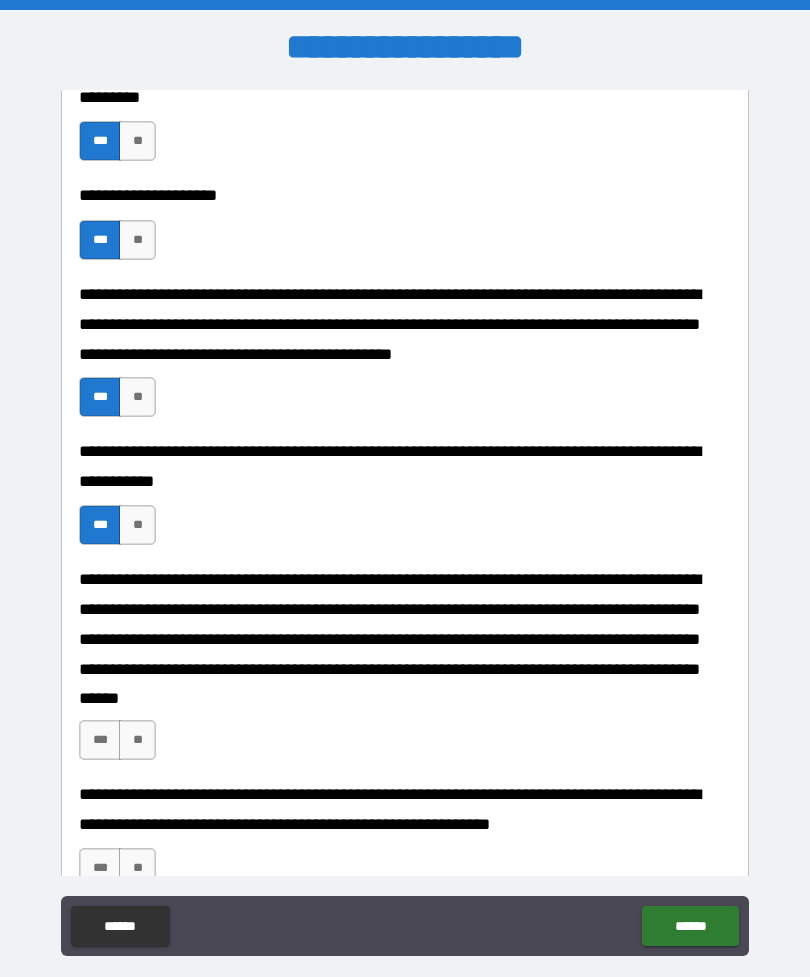 click on "***" at bounding box center (100, 740) 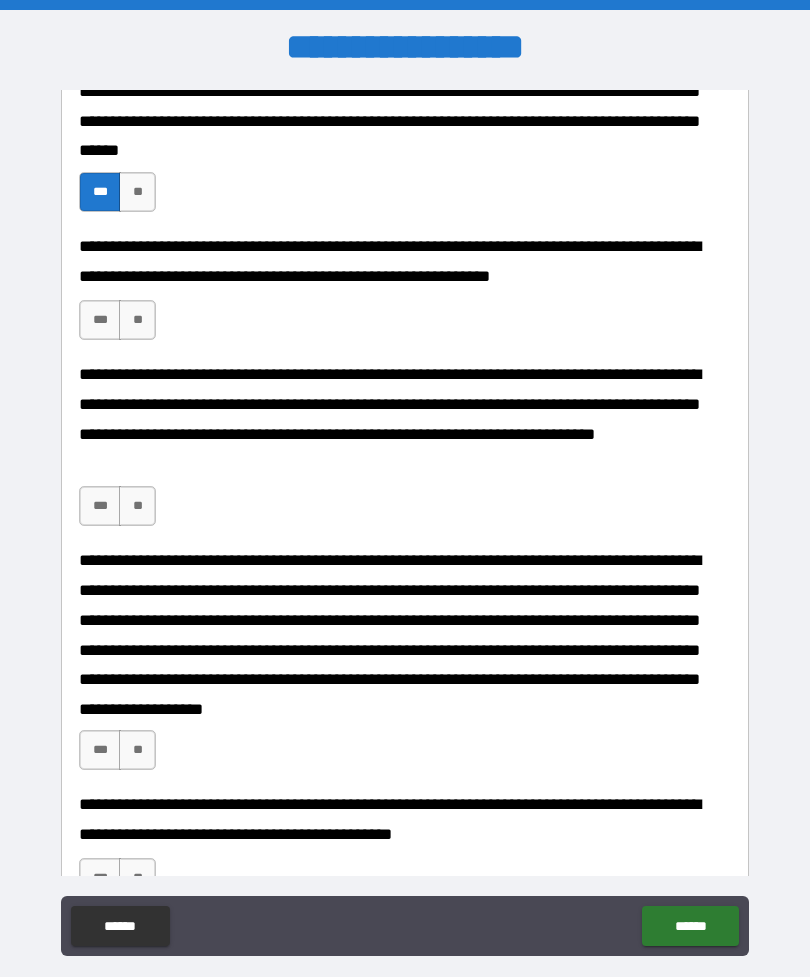 scroll, scrollTop: 1890, scrollLeft: 0, axis: vertical 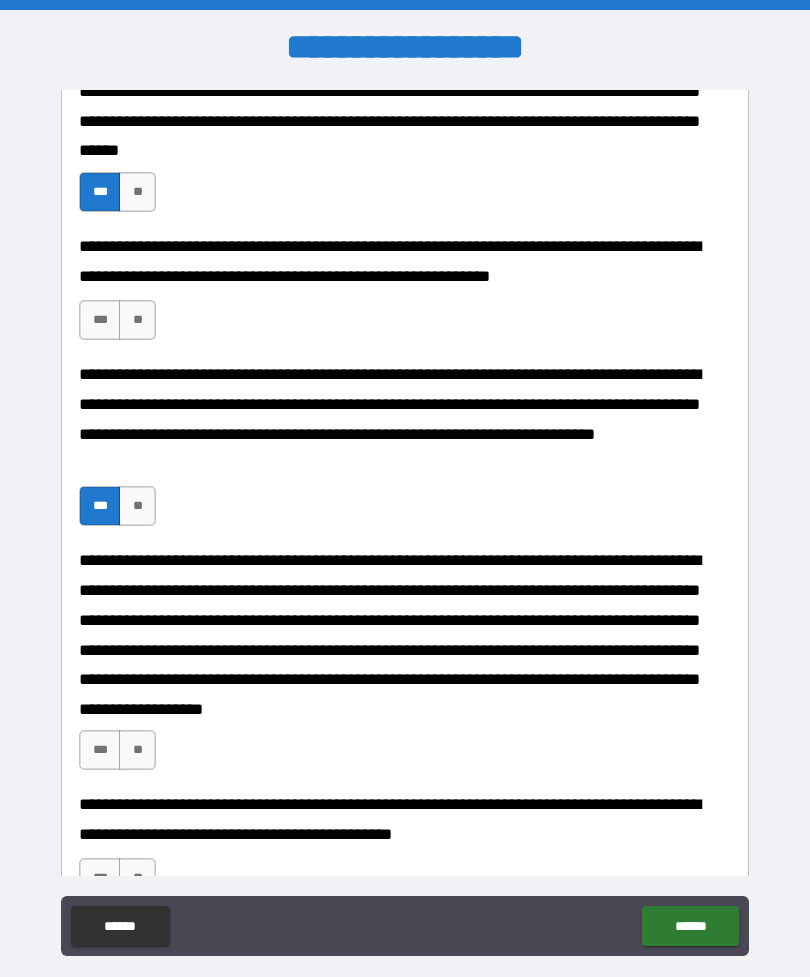click on "***" at bounding box center (100, 320) 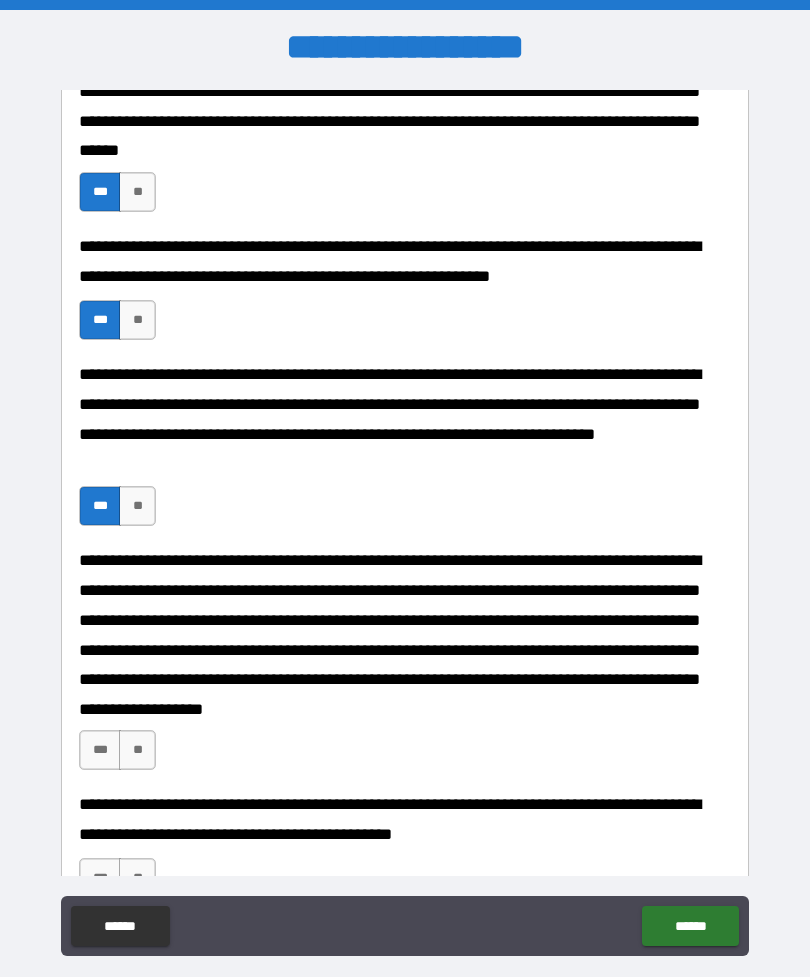 click on "***" at bounding box center (100, 750) 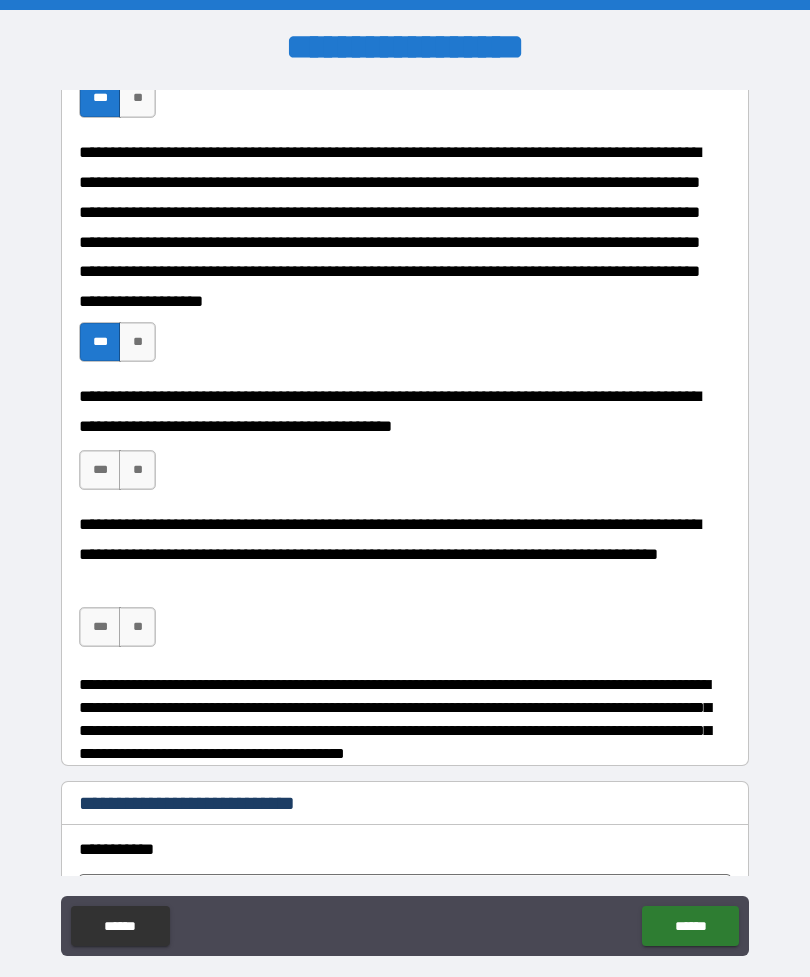 scroll, scrollTop: 2301, scrollLeft: 0, axis: vertical 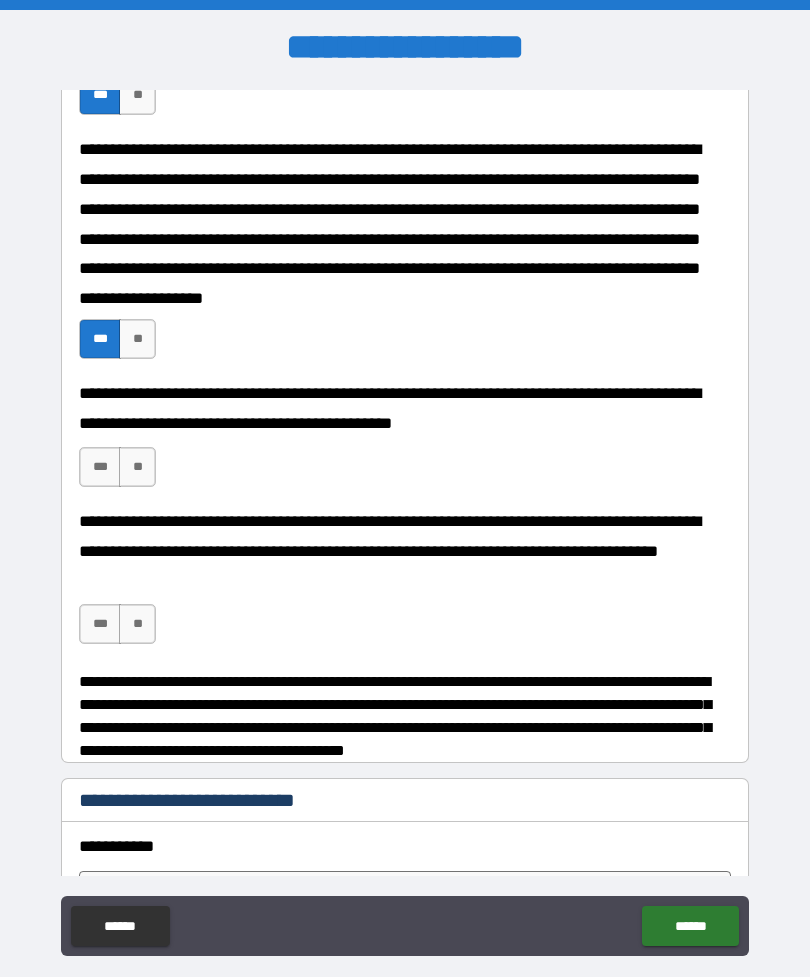 click on "***" at bounding box center [100, 467] 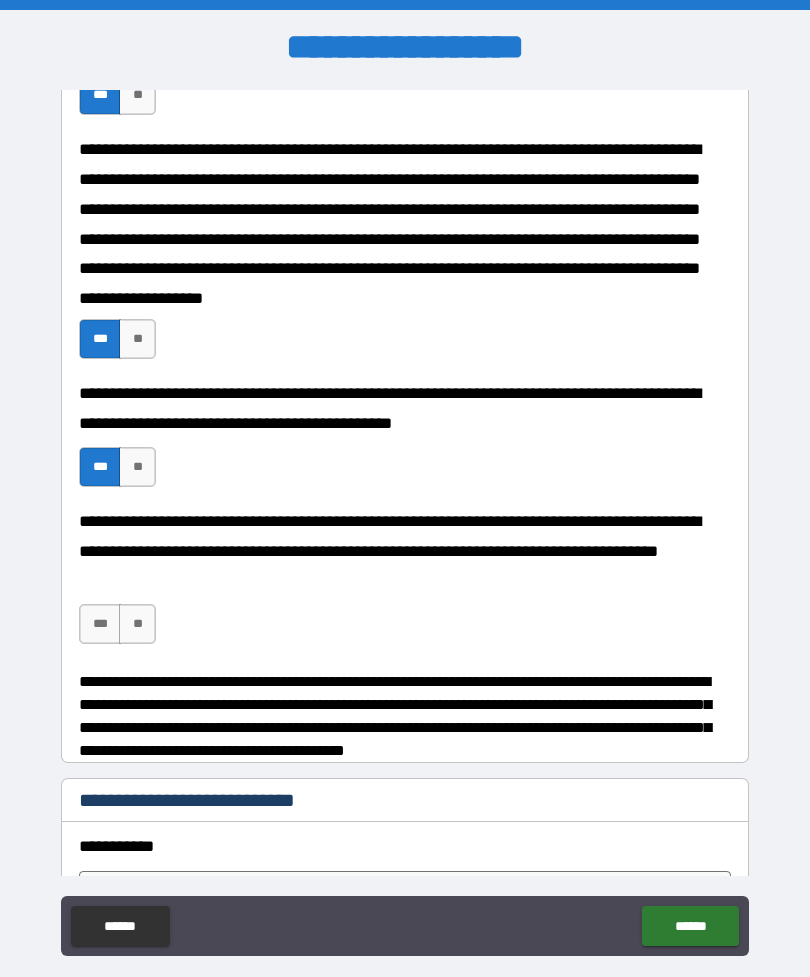 click on "***" at bounding box center (100, 624) 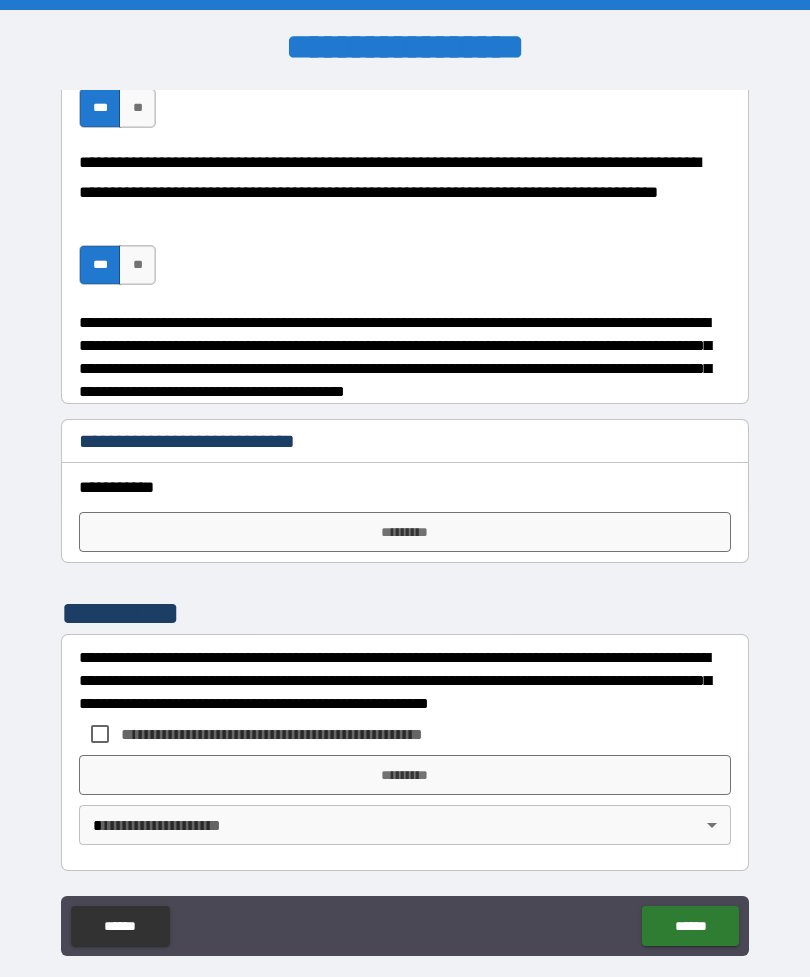 scroll, scrollTop: 2739, scrollLeft: 0, axis: vertical 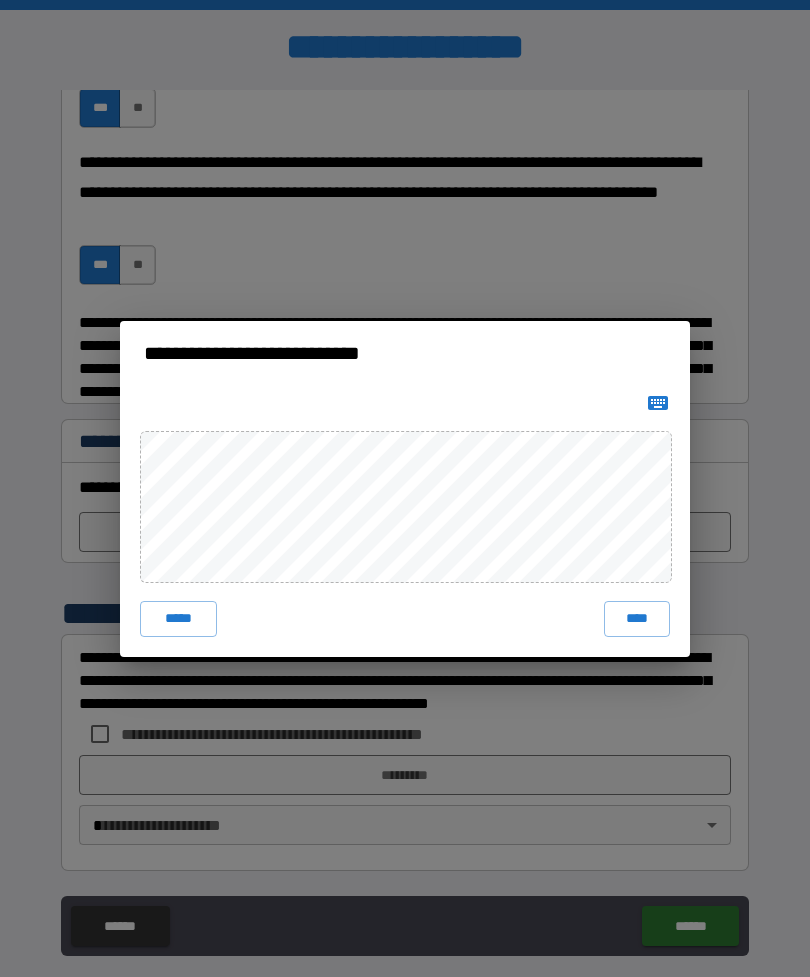 click on "**********" at bounding box center [405, 488] 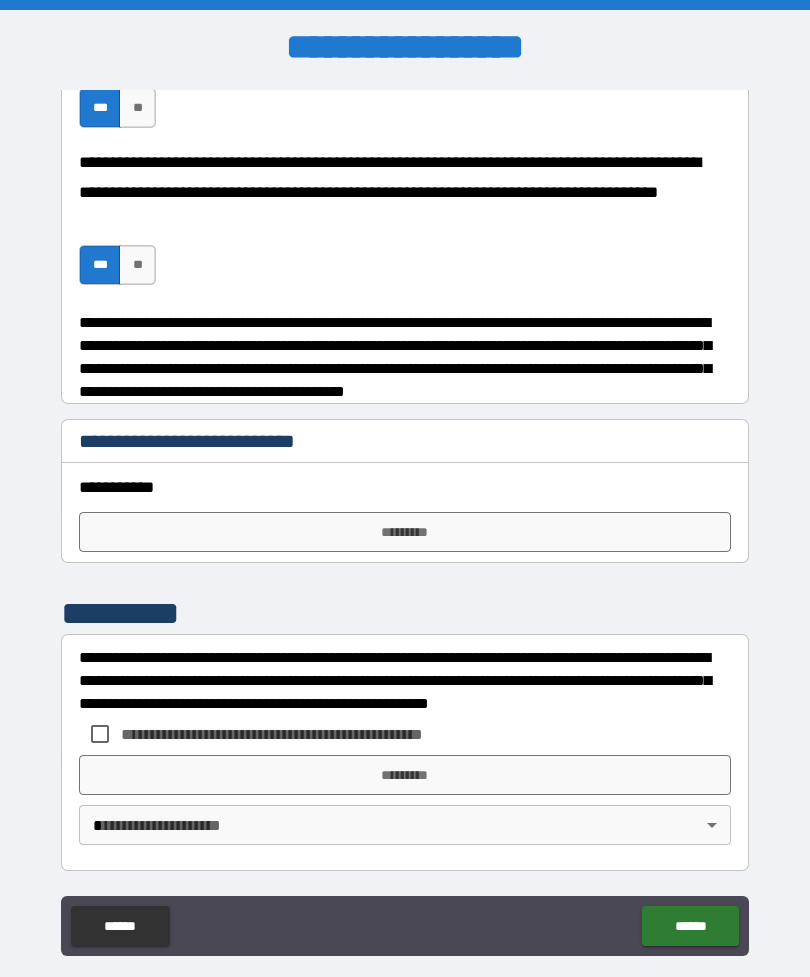 scroll, scrollTop: 2739, scrollLeft: 0, axis: vertical 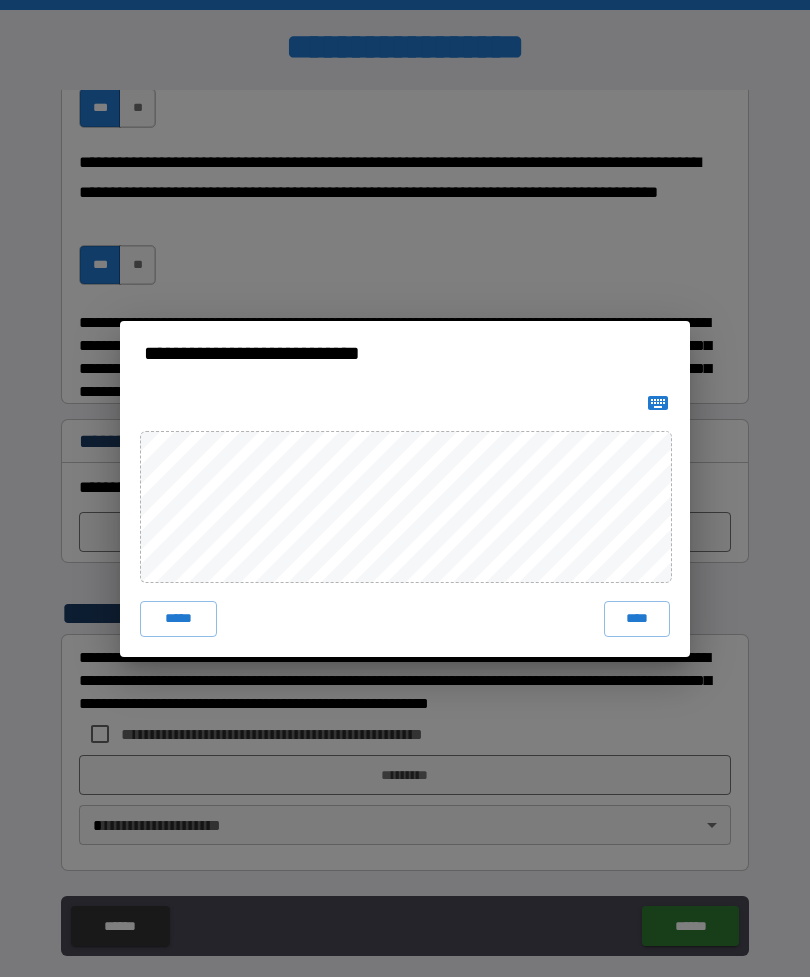 click on "****" at bounding box center (637, 619) 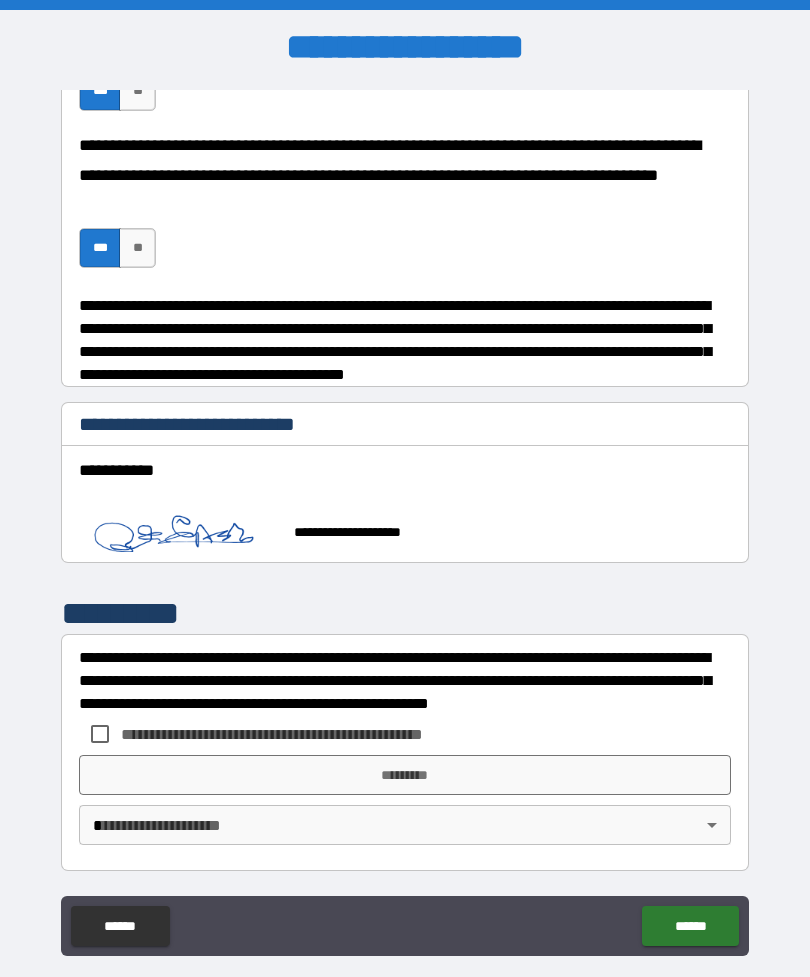 scroll, scrollTop: 2756, scrollLeft: 0, axis: vertical 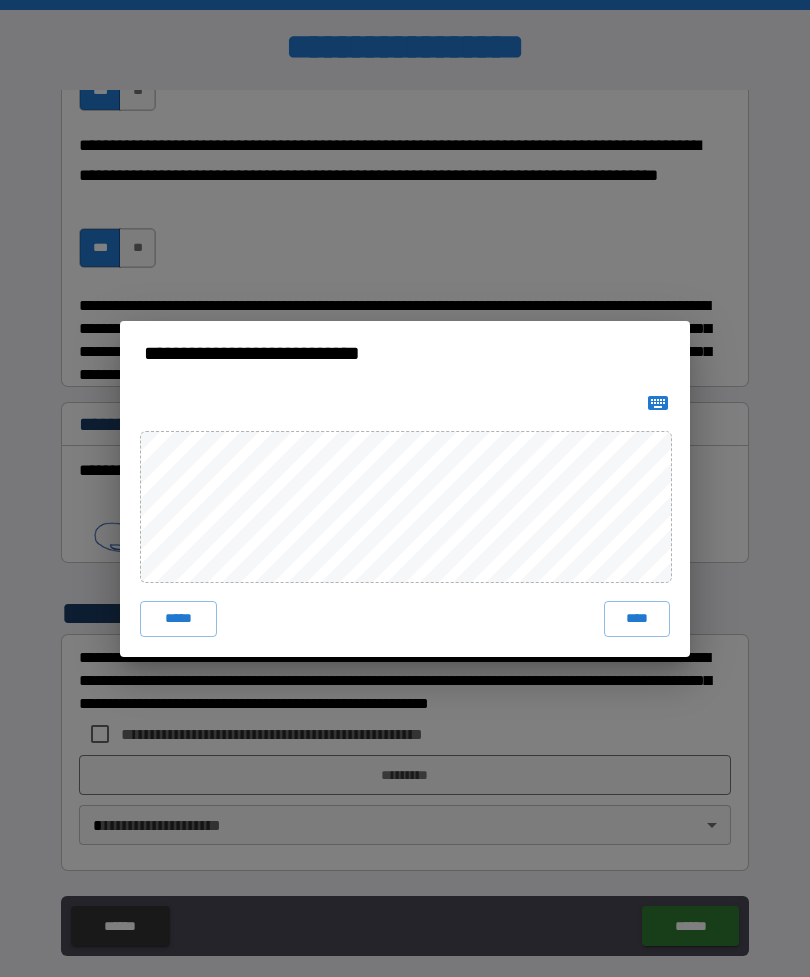 click on "****" at bounding box center [637, 619] 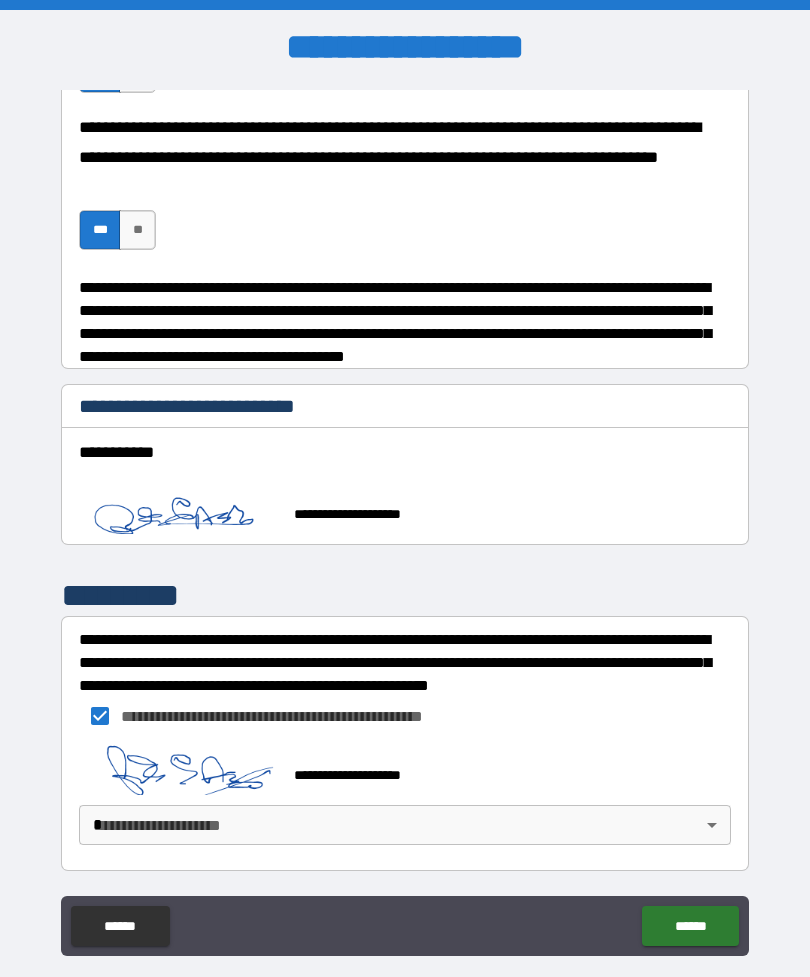 click on "******" at bounding box center [690, 926] 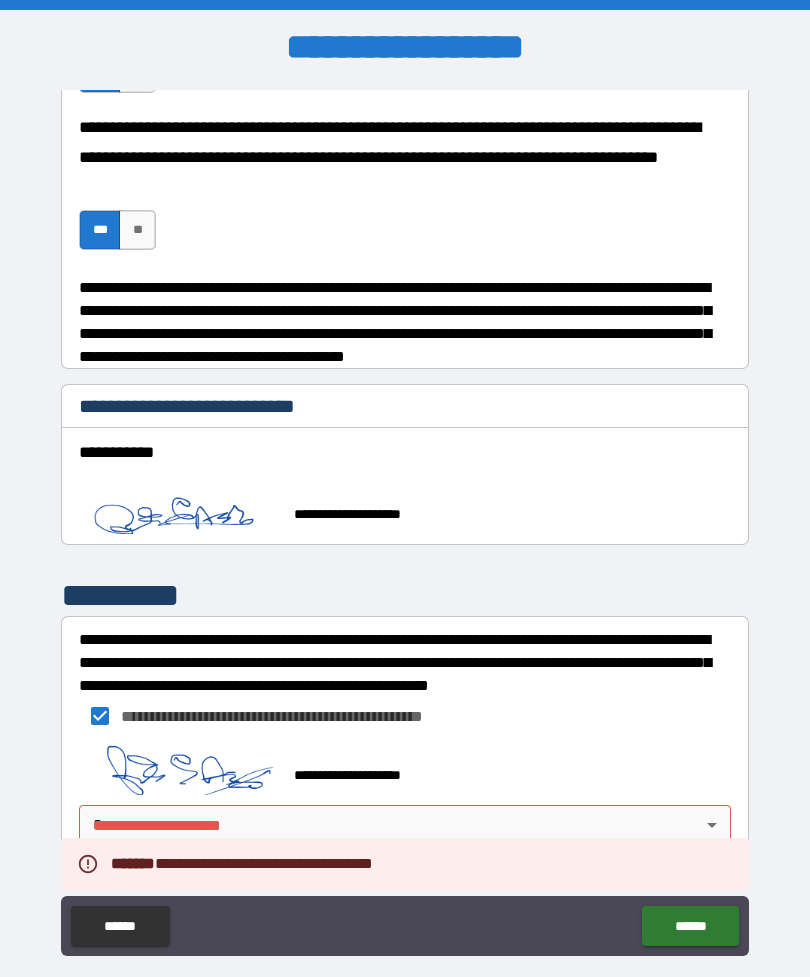 scroll, scrollTop: 2773, scrollLeft: 0, axis: vertical 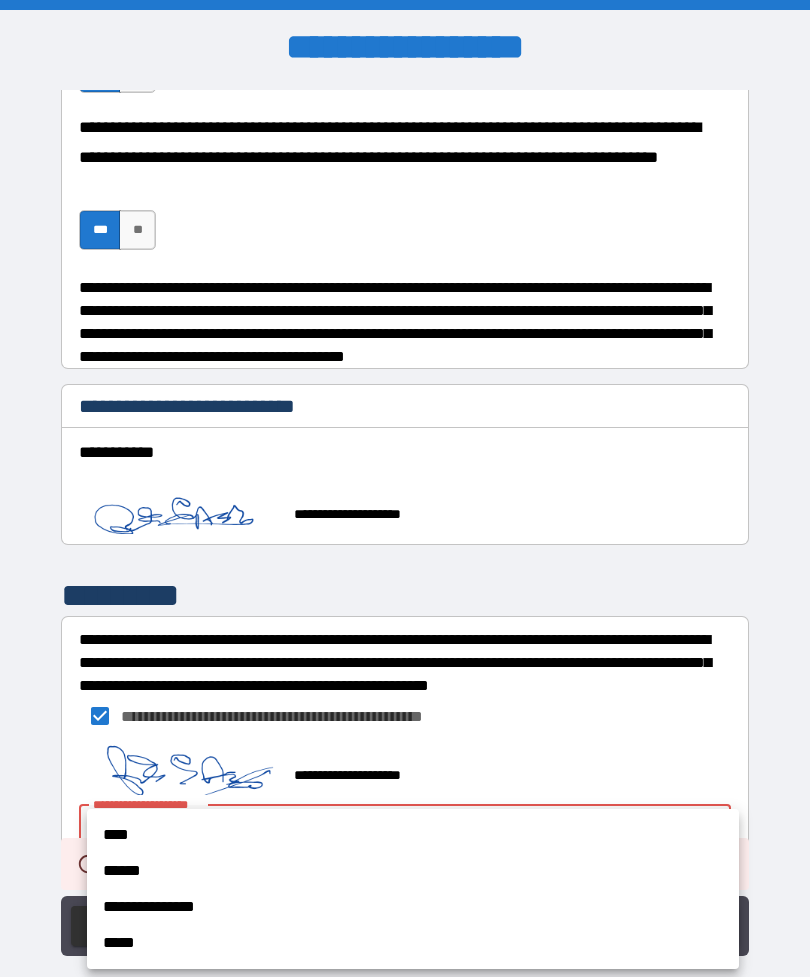 click on "****" at bounding box center (413, 835) 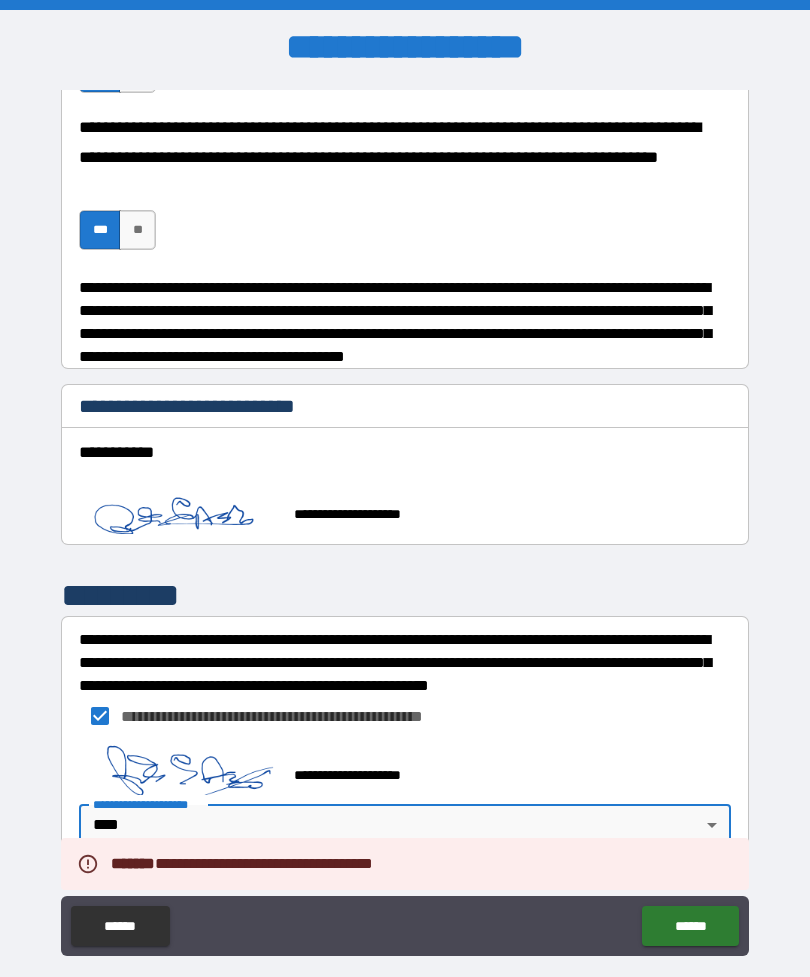 type on "*" 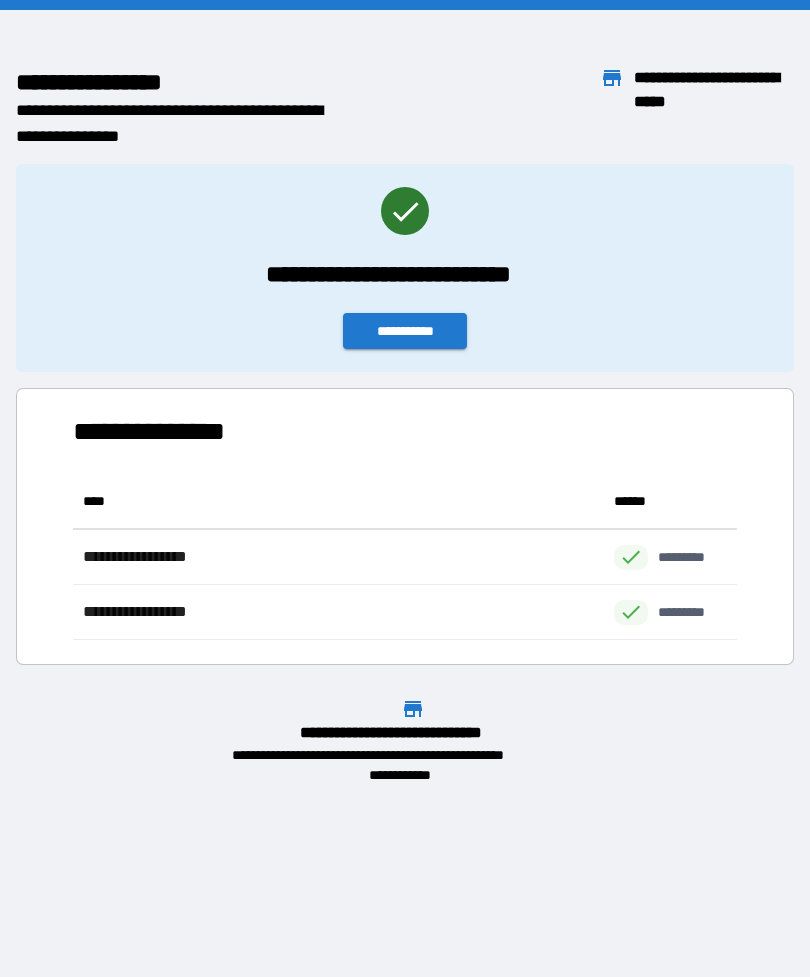 scroll, scrollTop: 1, scrollLeft: 1, axis: both 